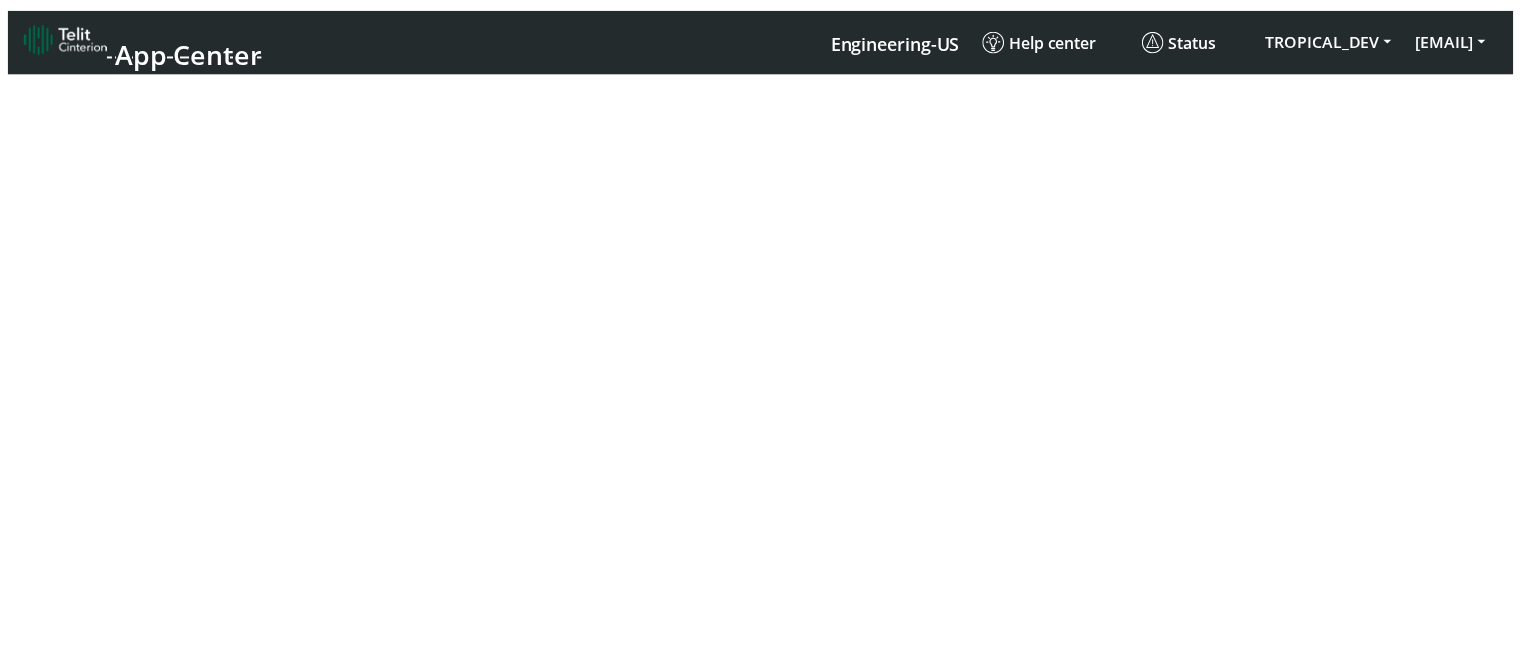 scroll, scrollTop: 0, scrollLeft: 0, axis: both 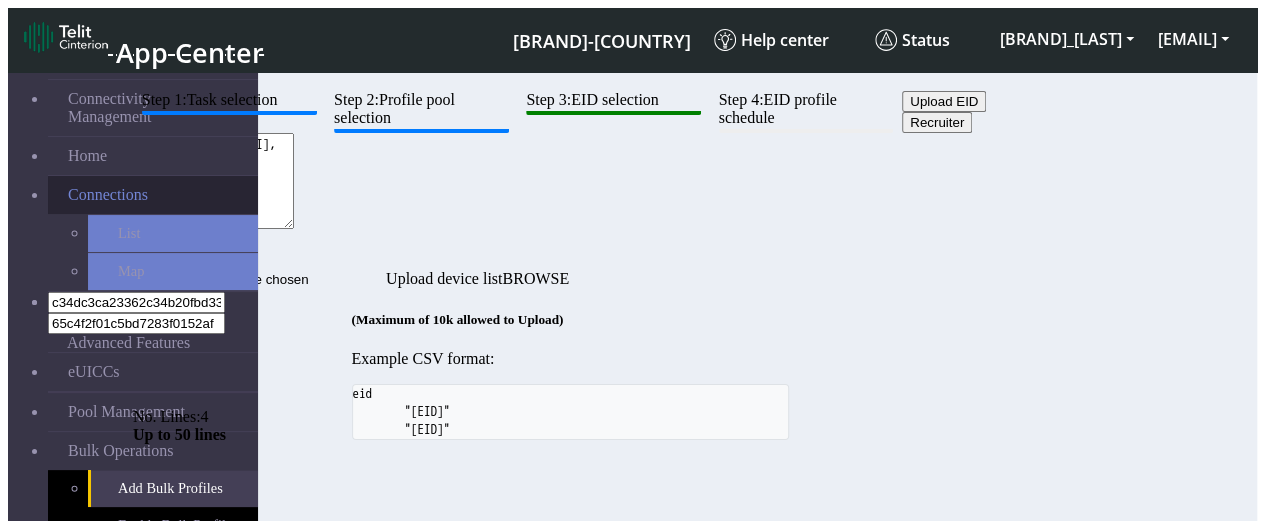 click on "Connections" at bounding box center [108, 195] 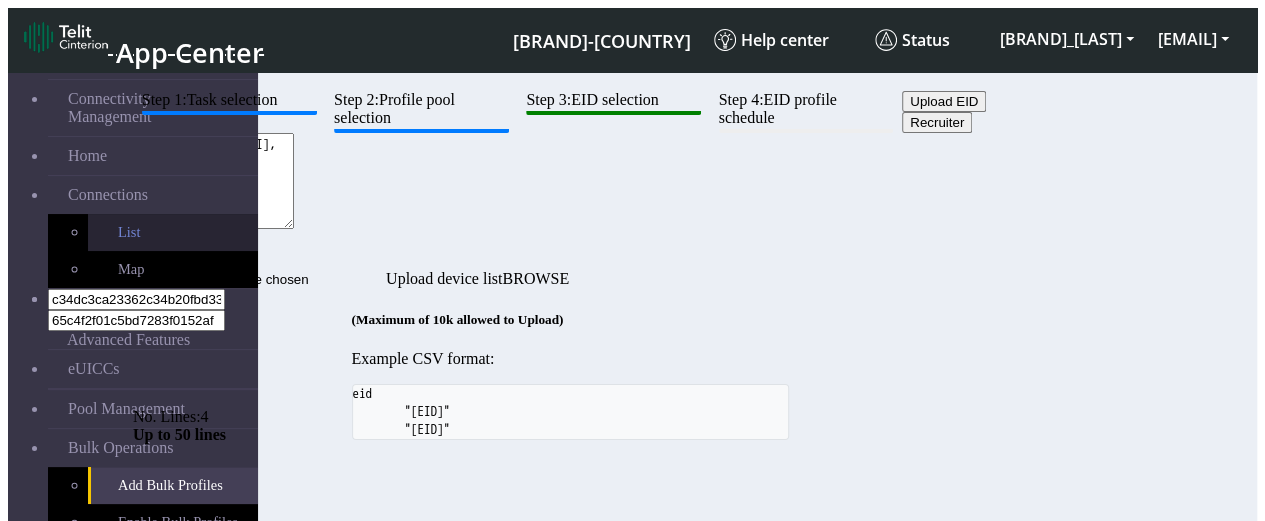 click on "List" at bounding box center [173, 232] 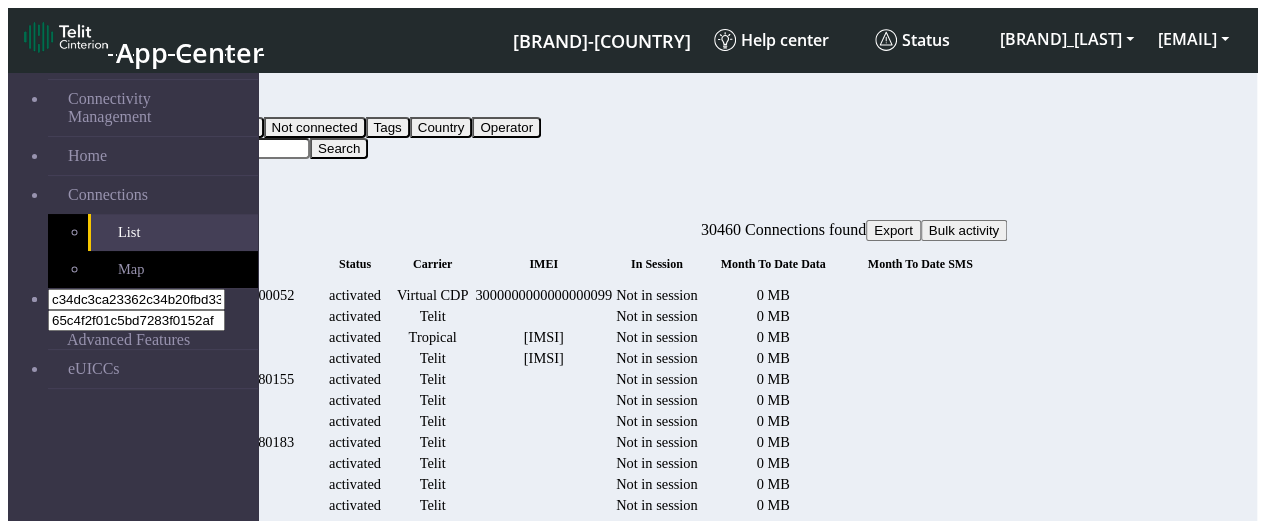scroll, scrollTop: 0, scrollLeft: 1988, axis: horizontal 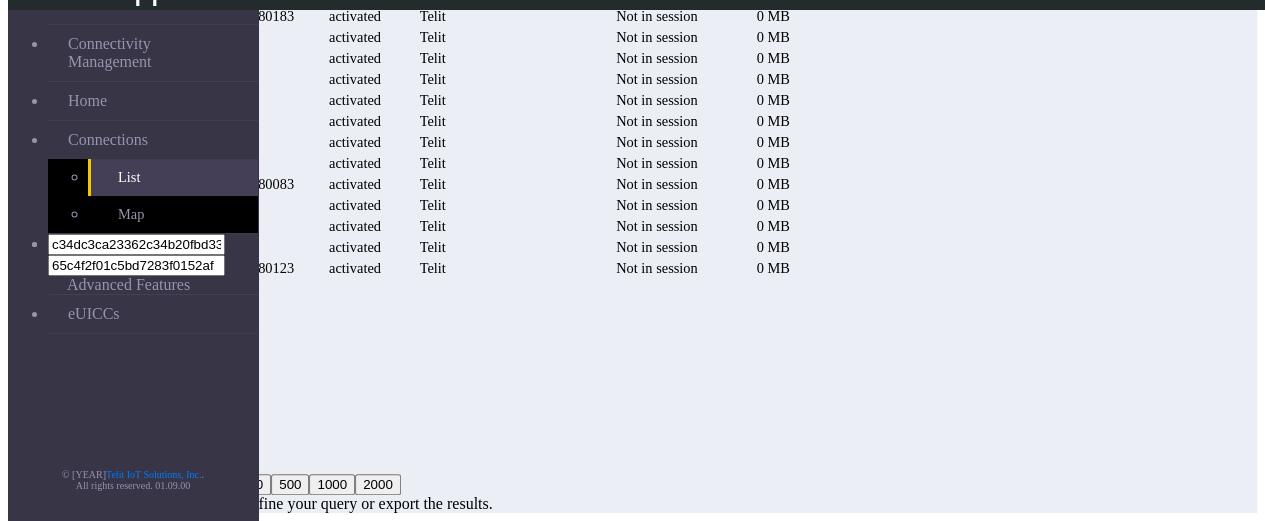 click on "Detail" at bounding box center [2439, 226] 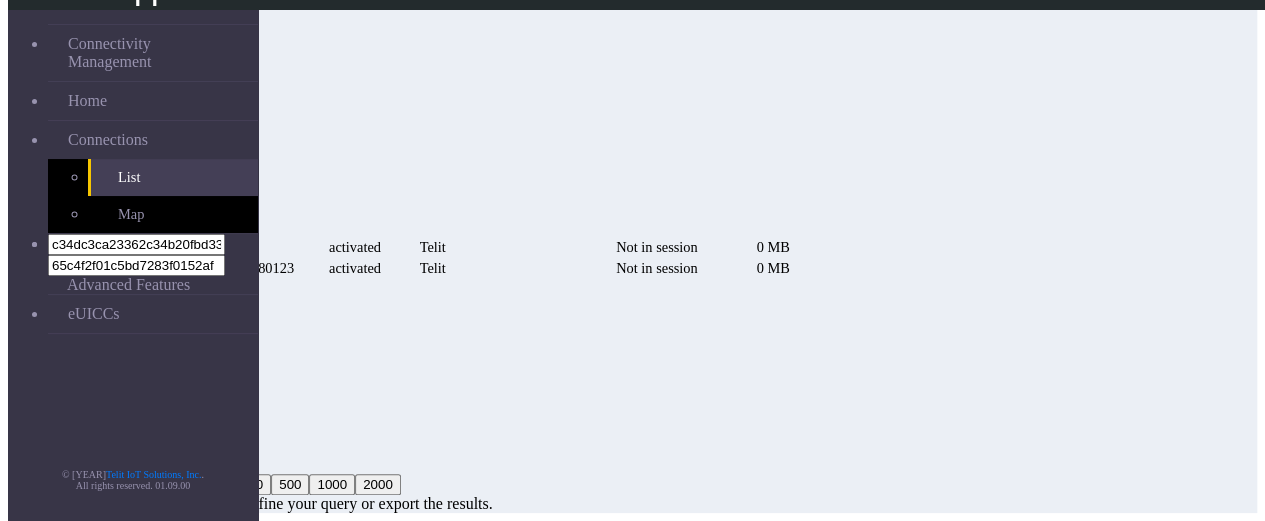 click on "Detail" at bounding box center [2439, -37] 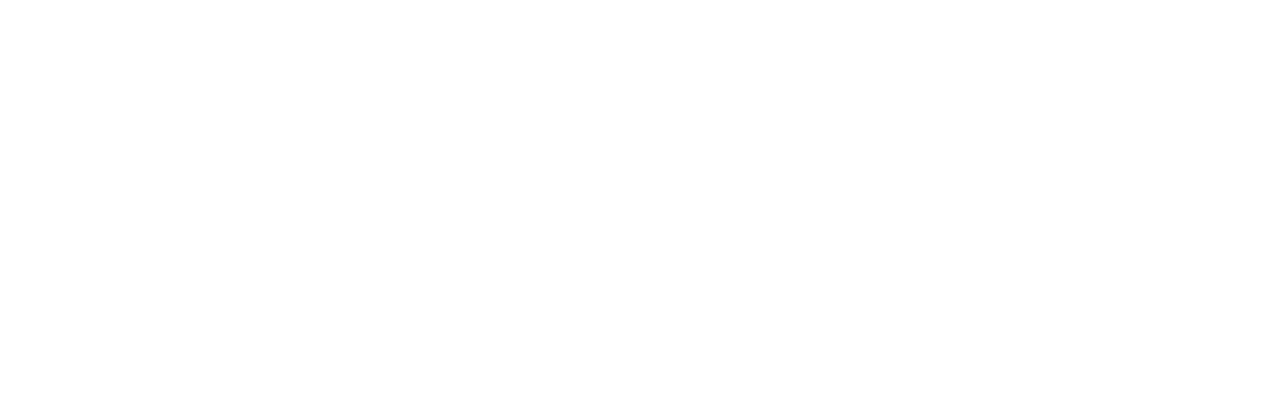 scroll, scrollTop: 0, scrollLeft: 0, axis: both 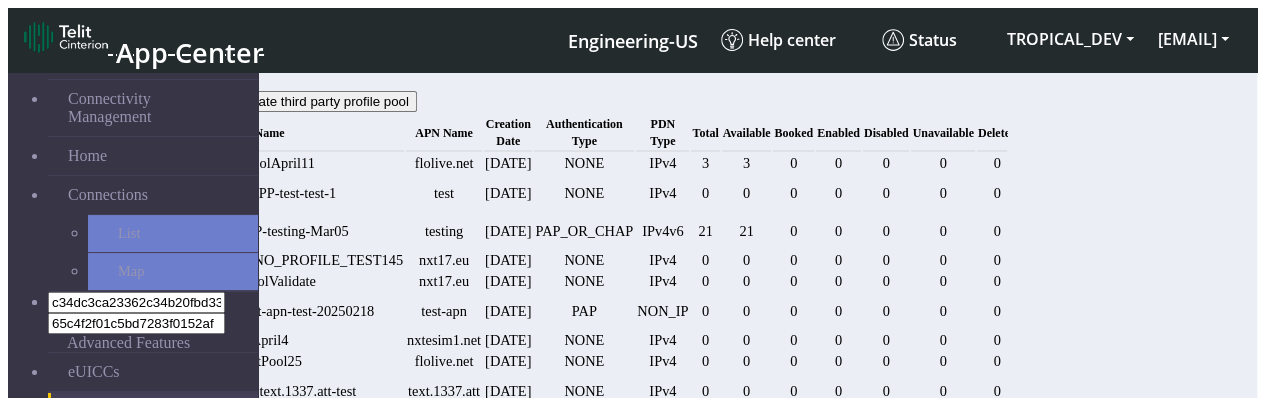 click on "Bulk Operations" at bounding box center [120, 451] 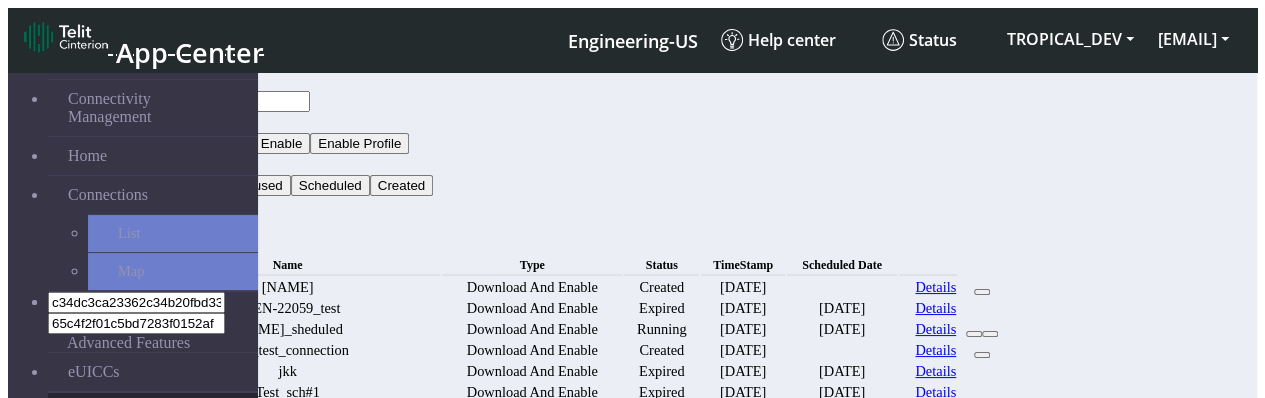 scroll, scrollTop: 116, scrollLeft: 0, axis: vertical 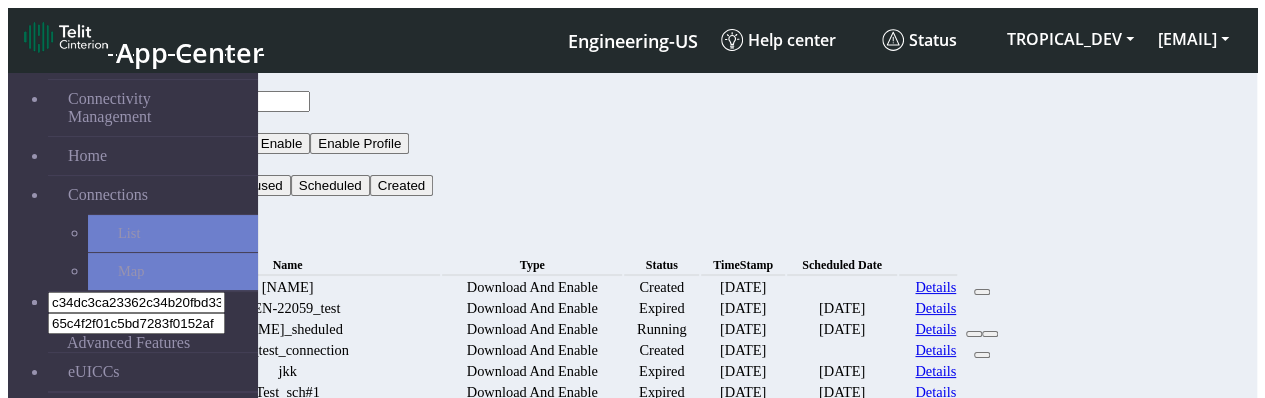 click on "Enable Bulk Profiles" at bounding box center [173, 525] 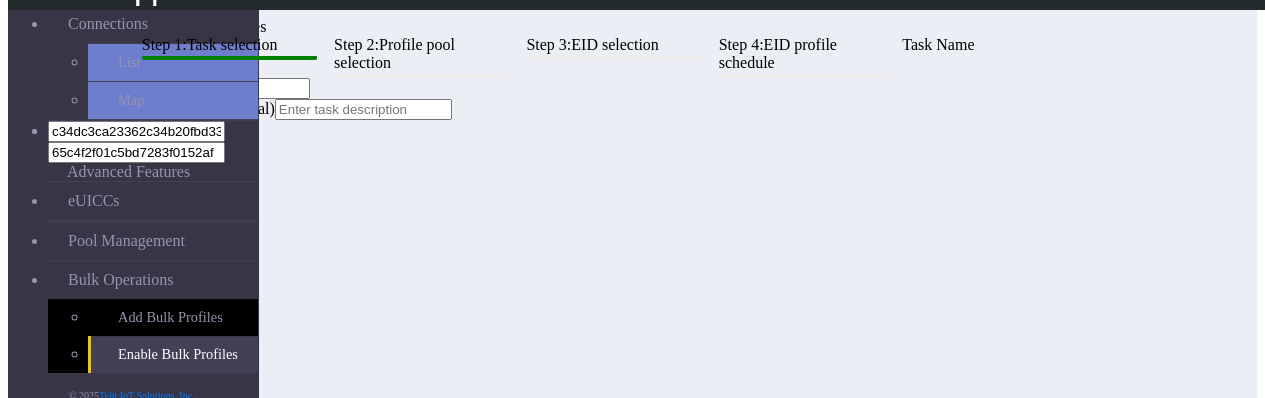 scroll, scrollTop: 232, scrollLeft: 0, axis: vertical 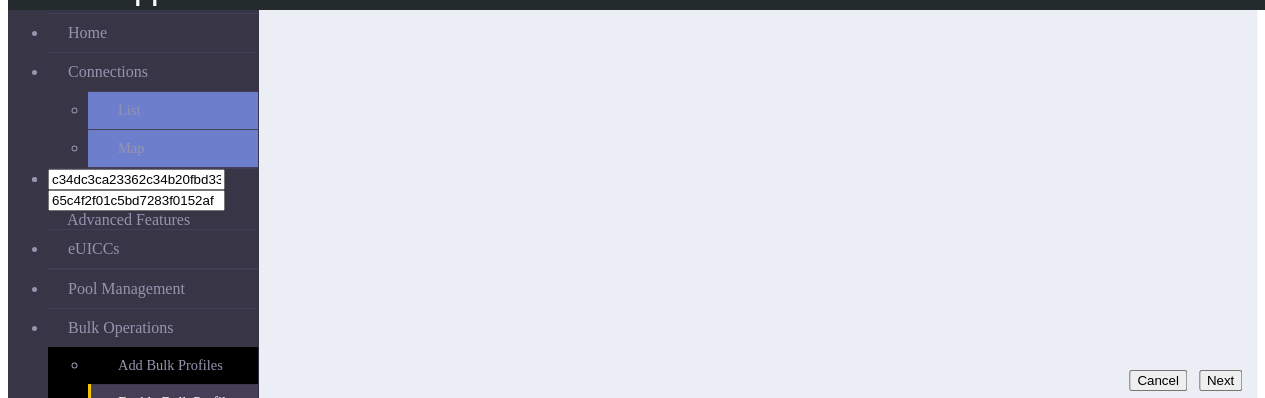 click on "Next" at bounding box center (1220, 380) 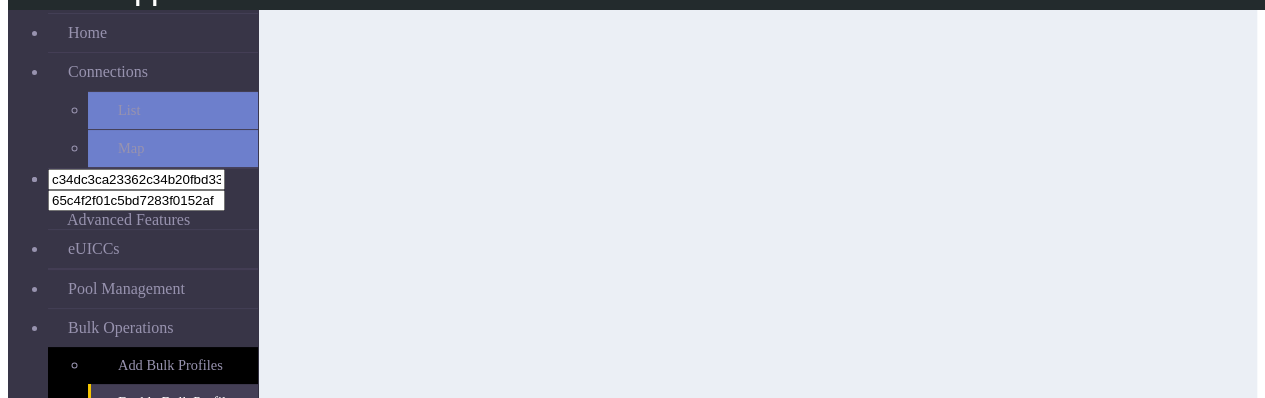 scroll, scrollTop: 0, scrollLeft: 0, axis: both 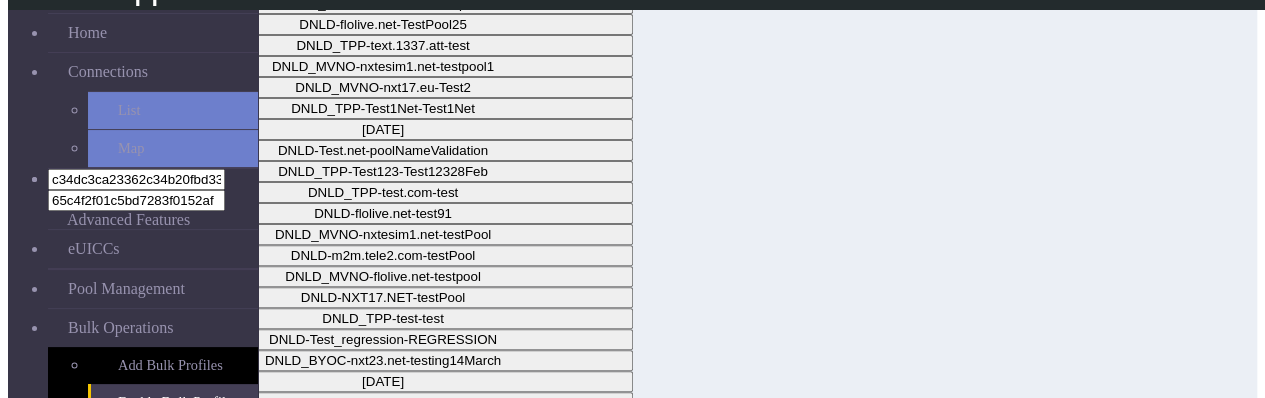 click on "Next" at bounding box center [1220, 1059] 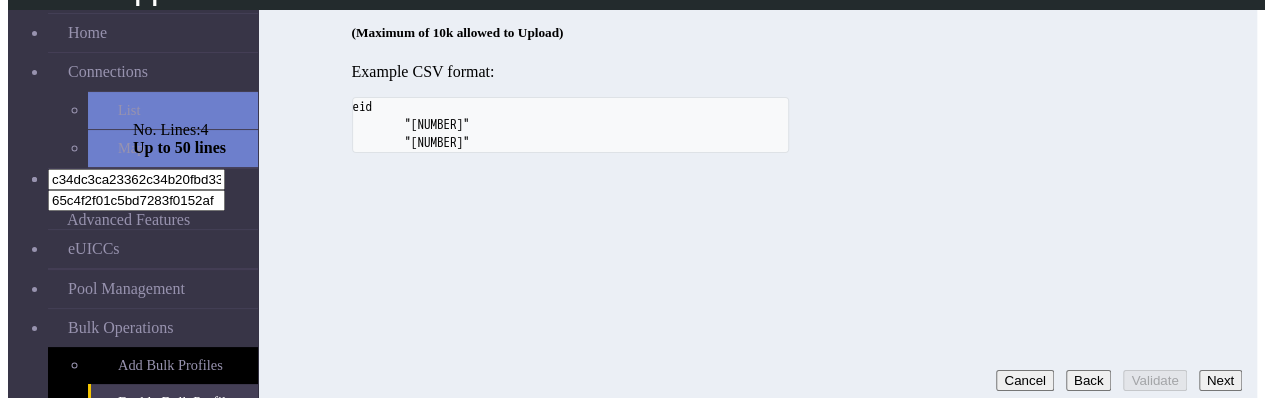 scroll, scrollTop: 0, scrollLeft: 0, axis: both 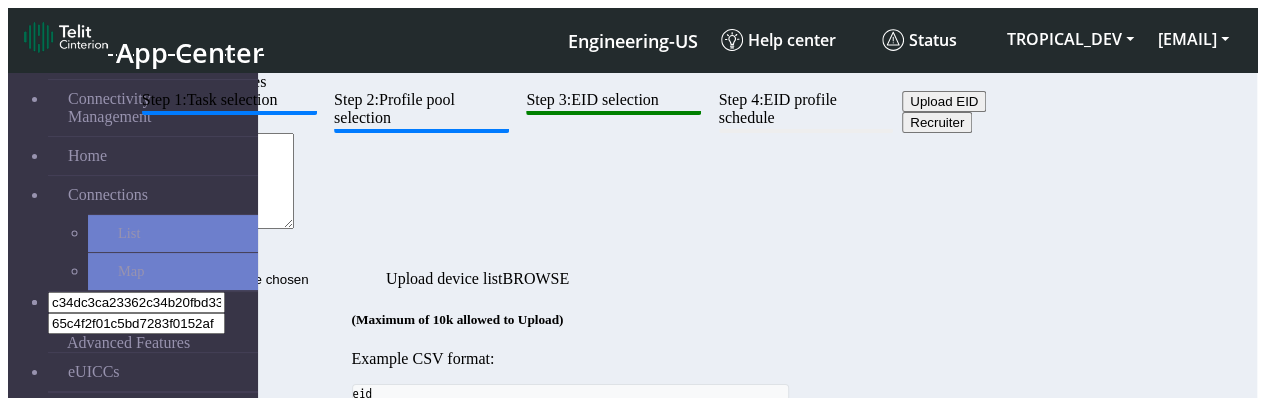 click on "Upload EID" at bounding box center (944, 101) 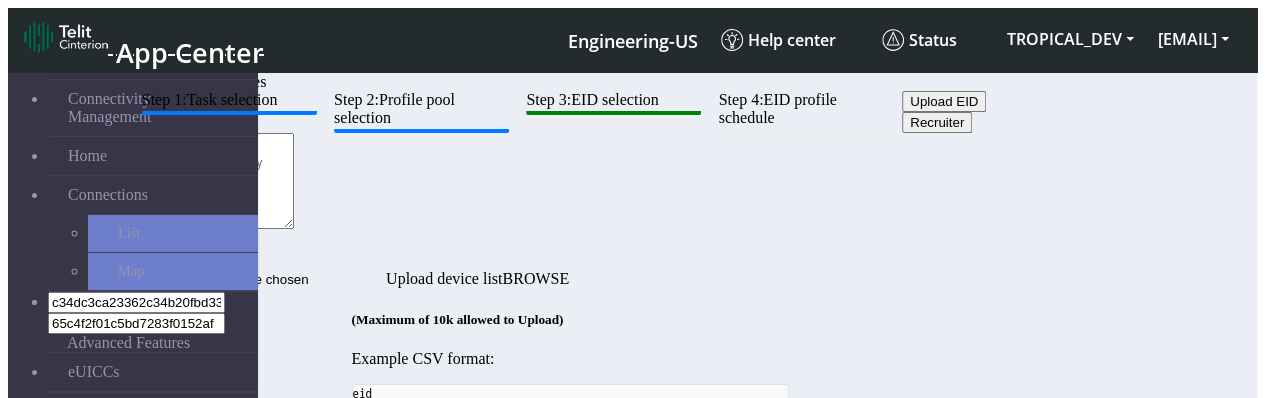click on "Recruiter" at bounding box center [937, 122] 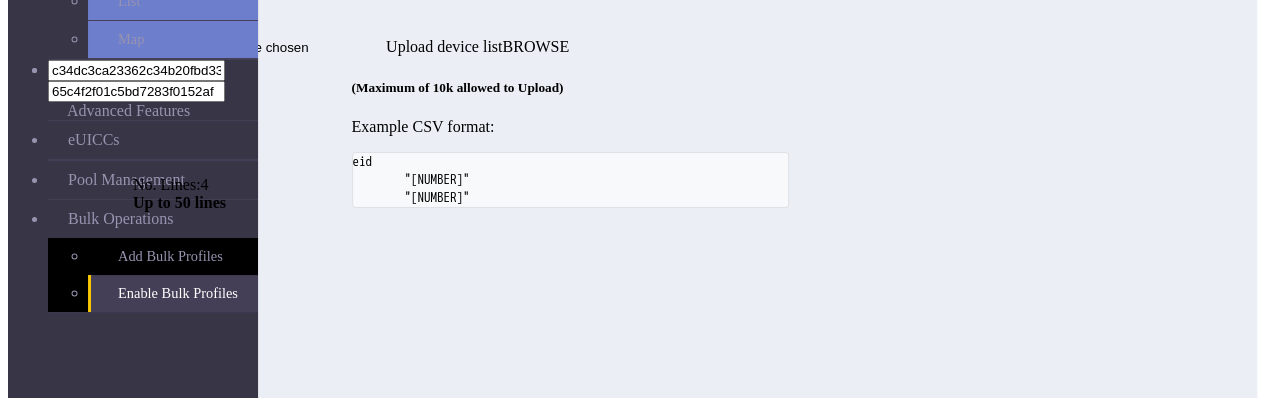 scroll, scrollTop: 68, scrollLeft: 0, axis: vertical 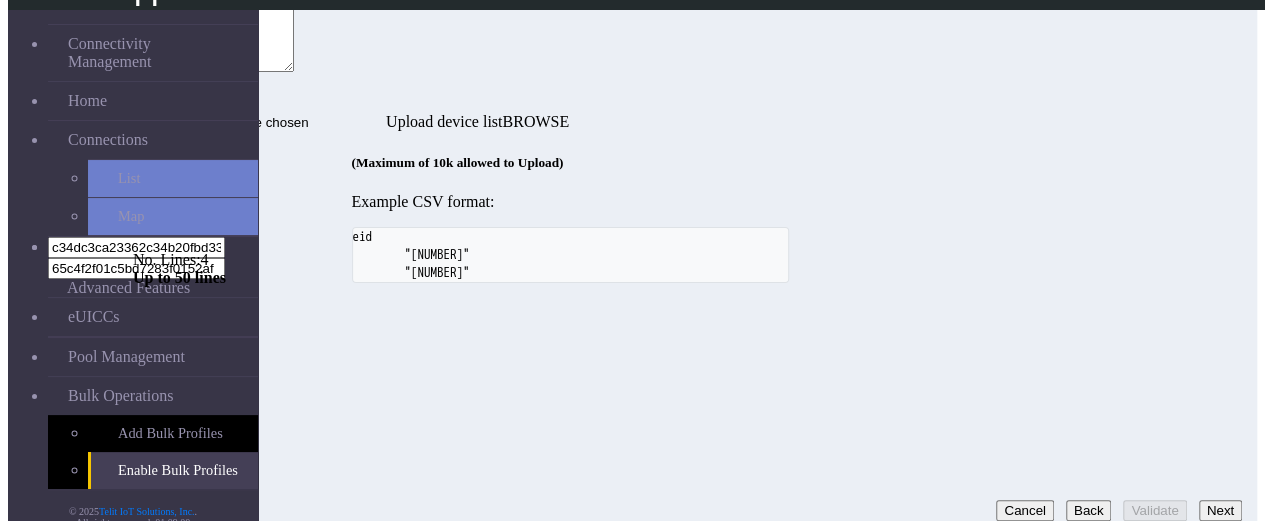 click on "Upload EID" at bounding box center (944, -56) 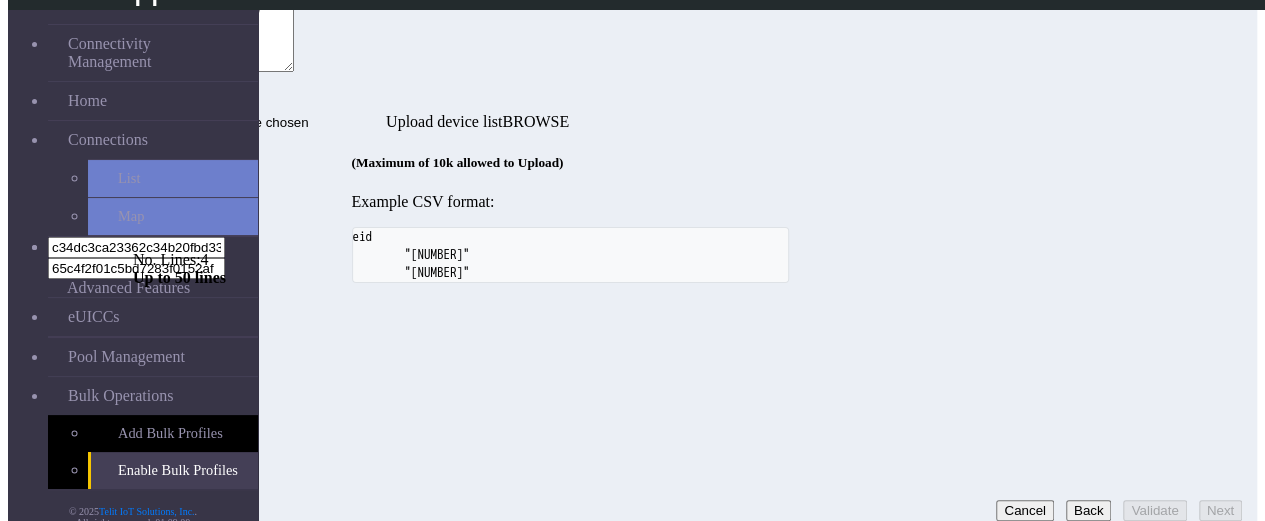 click on "Recruiter" at bounding box center [937, -35] 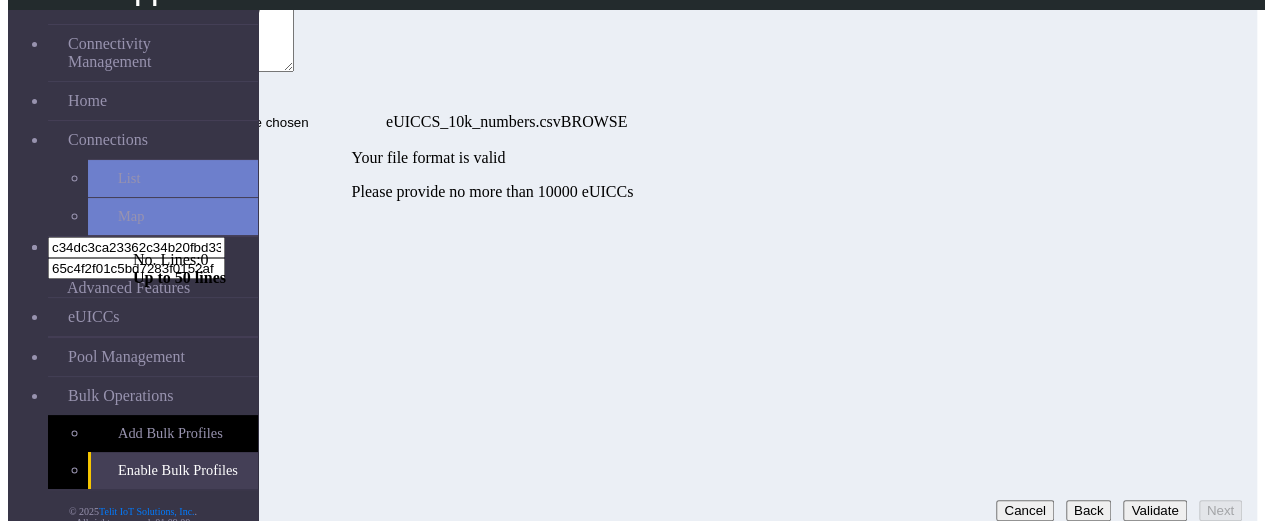click on "Step 1:  Task selection  Step 2:  Profile pool selection  Step 3:  EID selection  Step 4:  EID profile schedule  Upload EID   Recruiter   No. Lines:  0   Up to 50 lines   eUICCS_10k_numbers.csv   Your file format is valid   Please provide no more than 10000 eUICCs   Cancel   Back   Validate   Next" 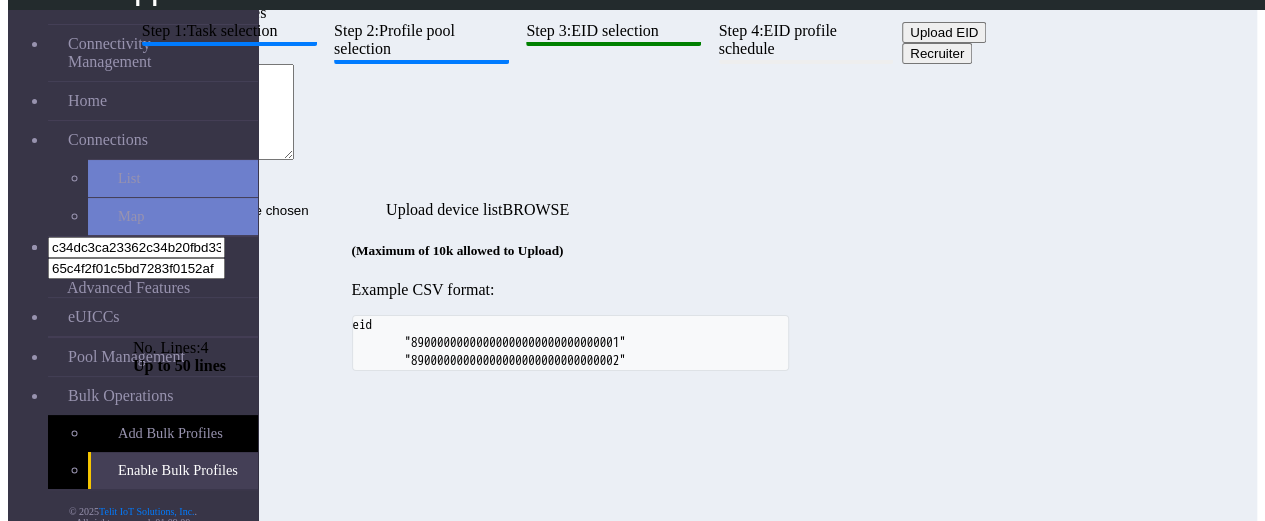 scroll, scrollTop: 10, scrollLeft: 0, axis: vertical 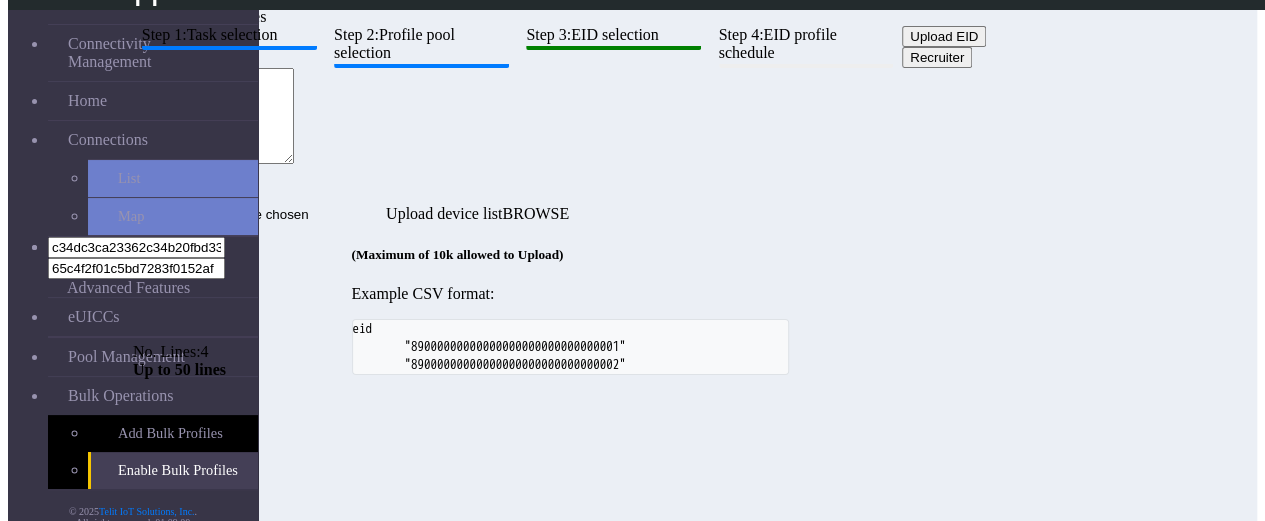 click on "Upload EID" at bounding box center [944, 36] 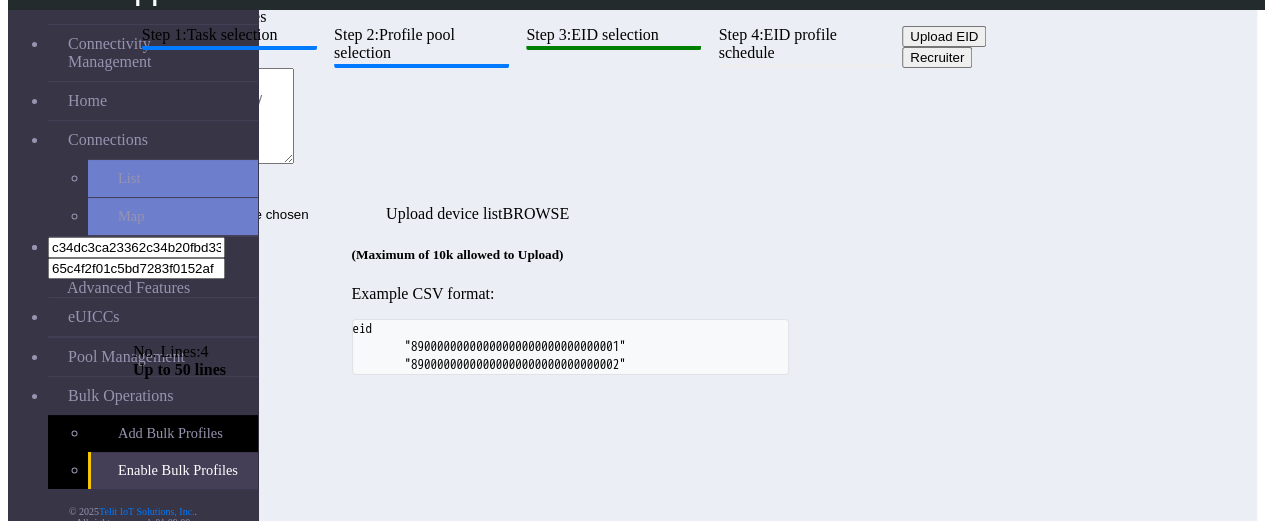 scroll, scrollTop: 108, scrollLeft: 0, axis: vertical 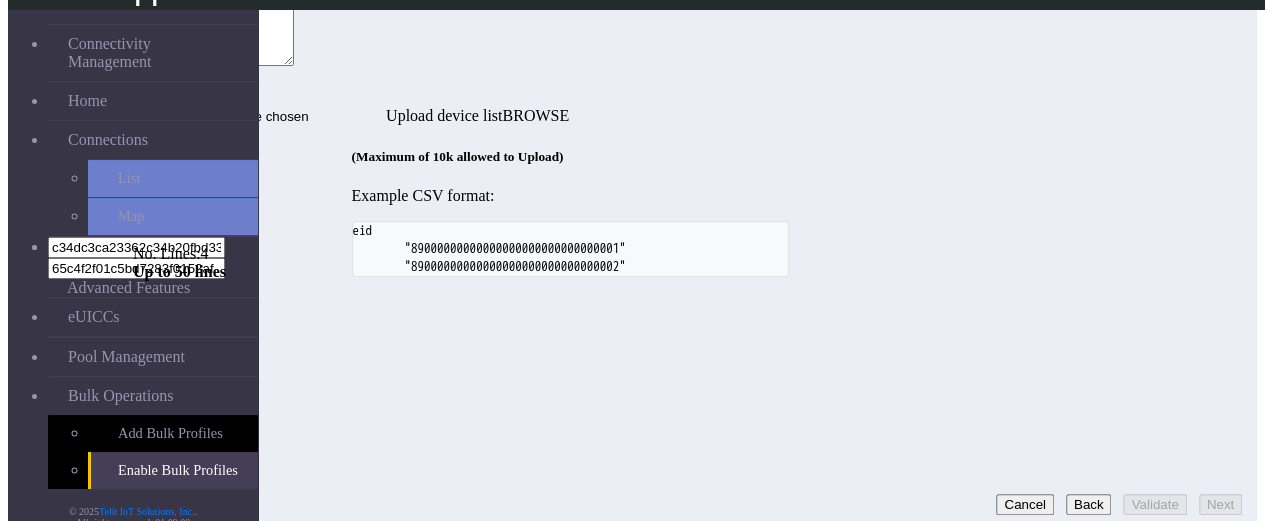 click on "Upload device list" at bounding box center [259, 116] 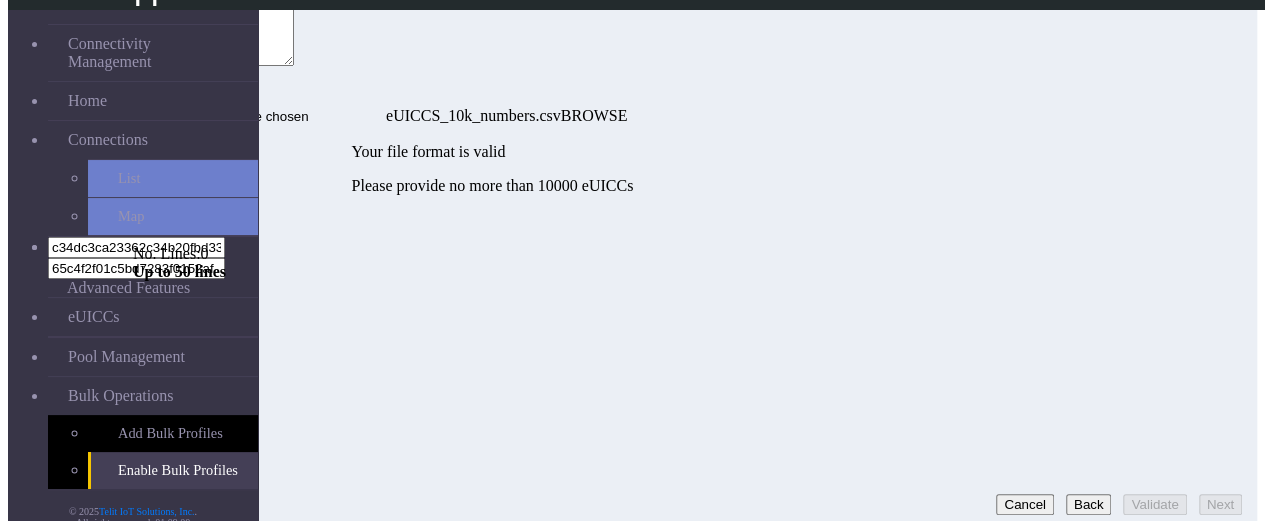click on "eUICCS_10k_numbers.csv" at bounding box center [259, 116] 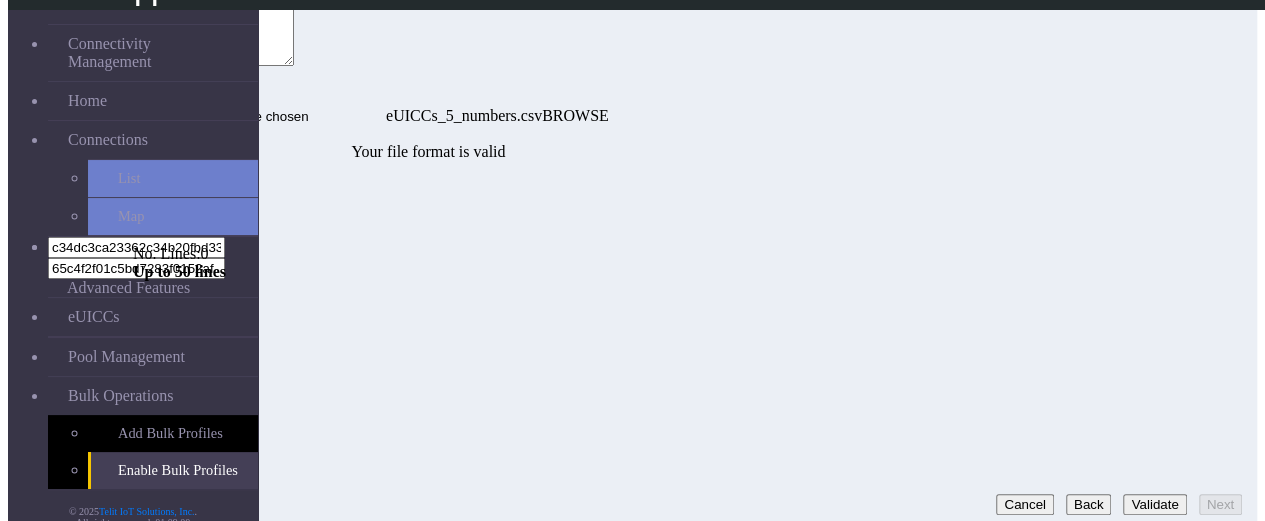 click on "Step 1:  Task selection  Step 2:  Profile pool selection  Step 3:  EID selection  Step 4:  EID profile schedule  Upload EID   Recruiter   No. Lines:  0   Up to 50 lines   eUICCs_5_numbers.csv   Your file format is valid   Cancel   Back   Validate   Next" 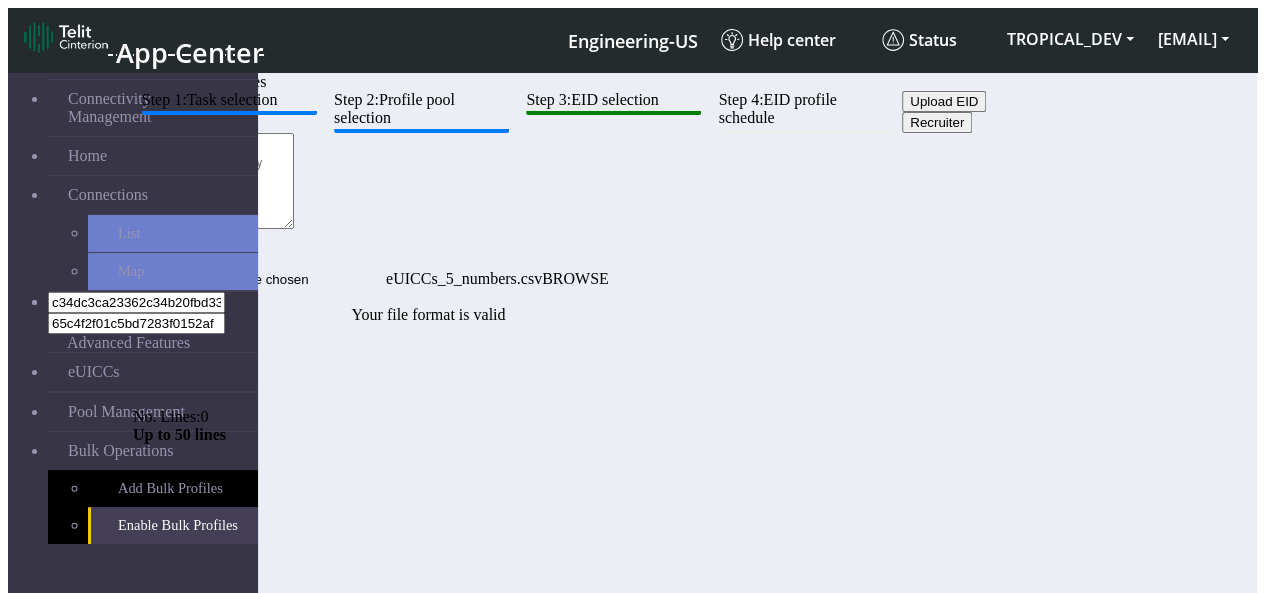 scroll, scrollTop: 36, scrollLeft: 0, axis: vertical 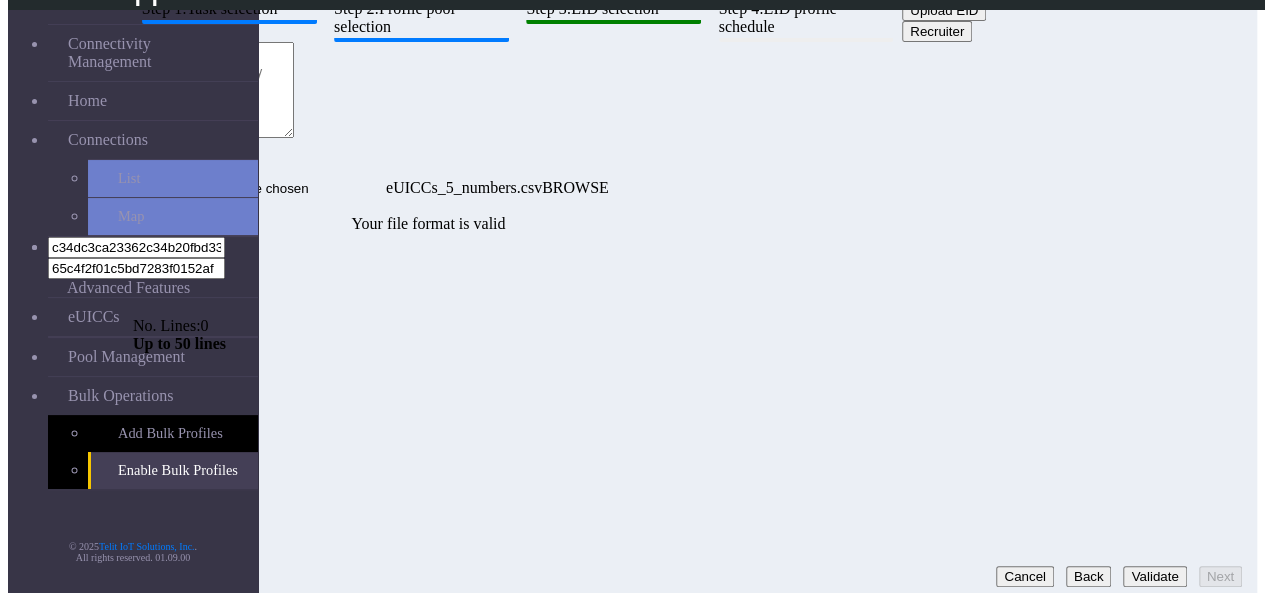 click on "Validate" at bounding box center (1154, 576) 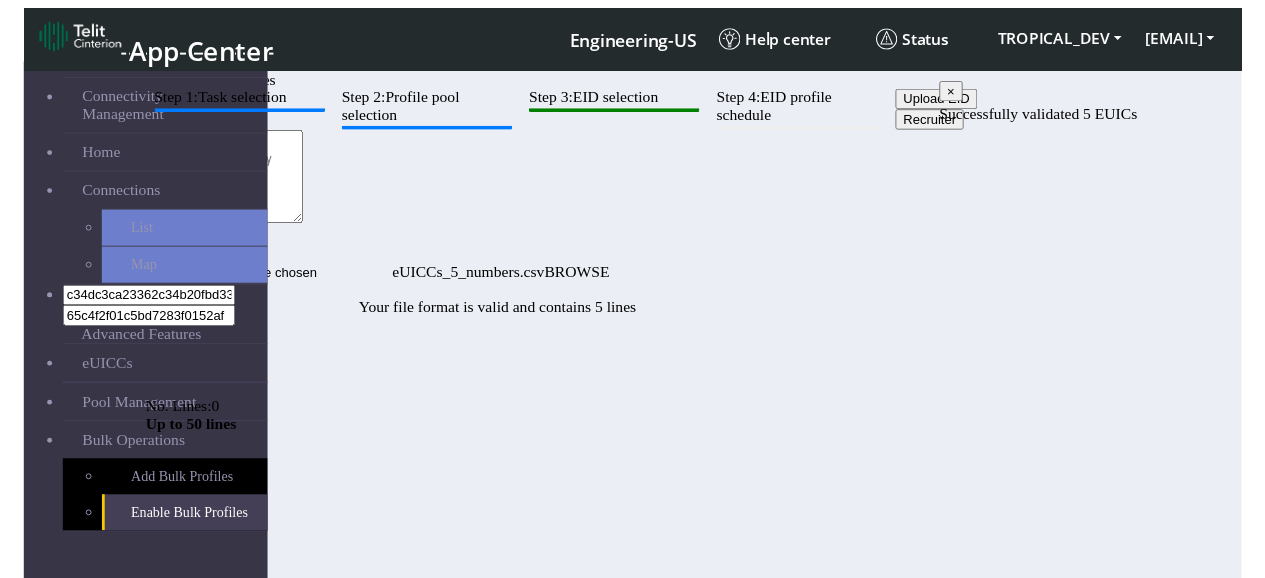 scroll, scrollTop: 36, scrollLeft: 0, axis: vertical 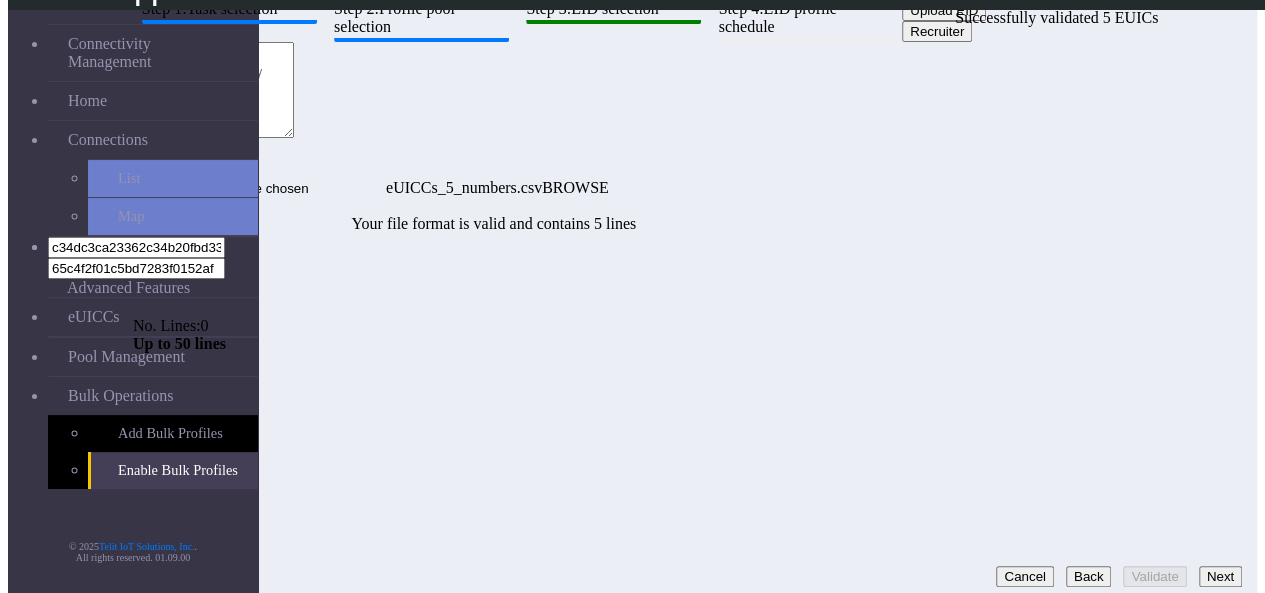 click on "Next" at bounding box center [1220, 576] 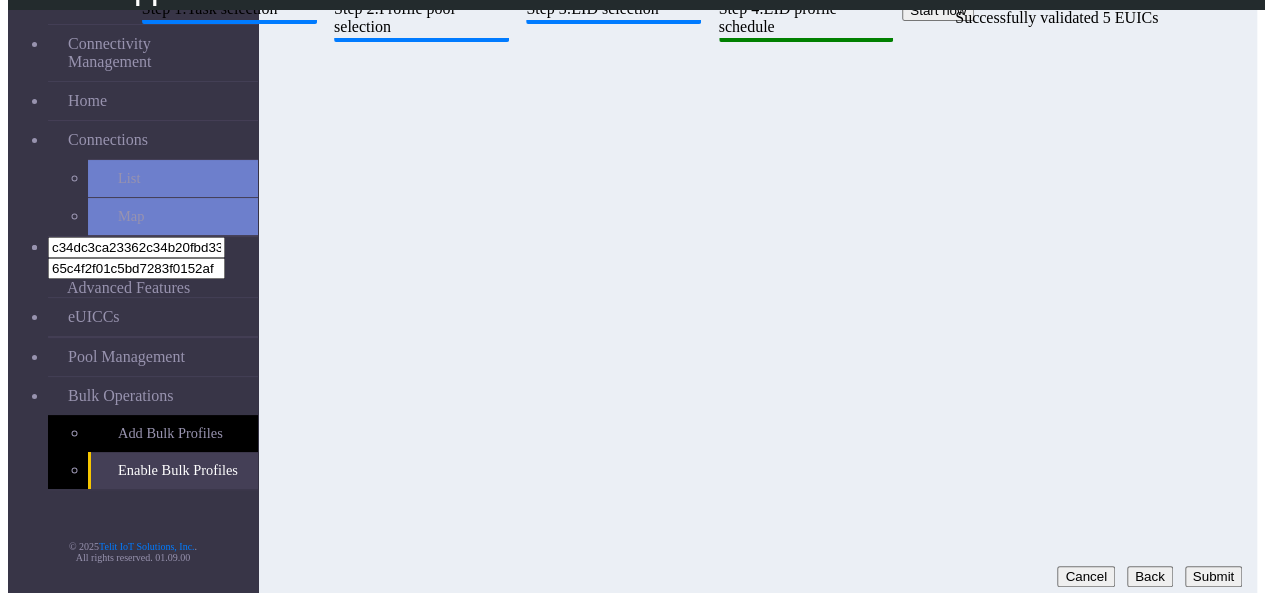 click on "Back" 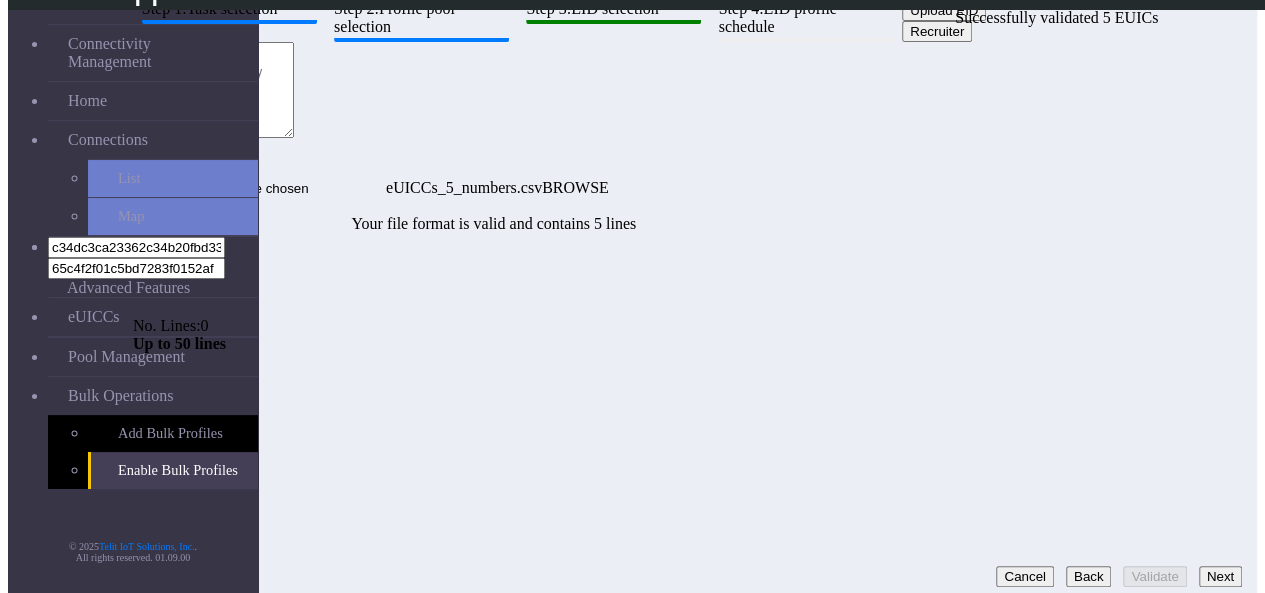 click on "Back" 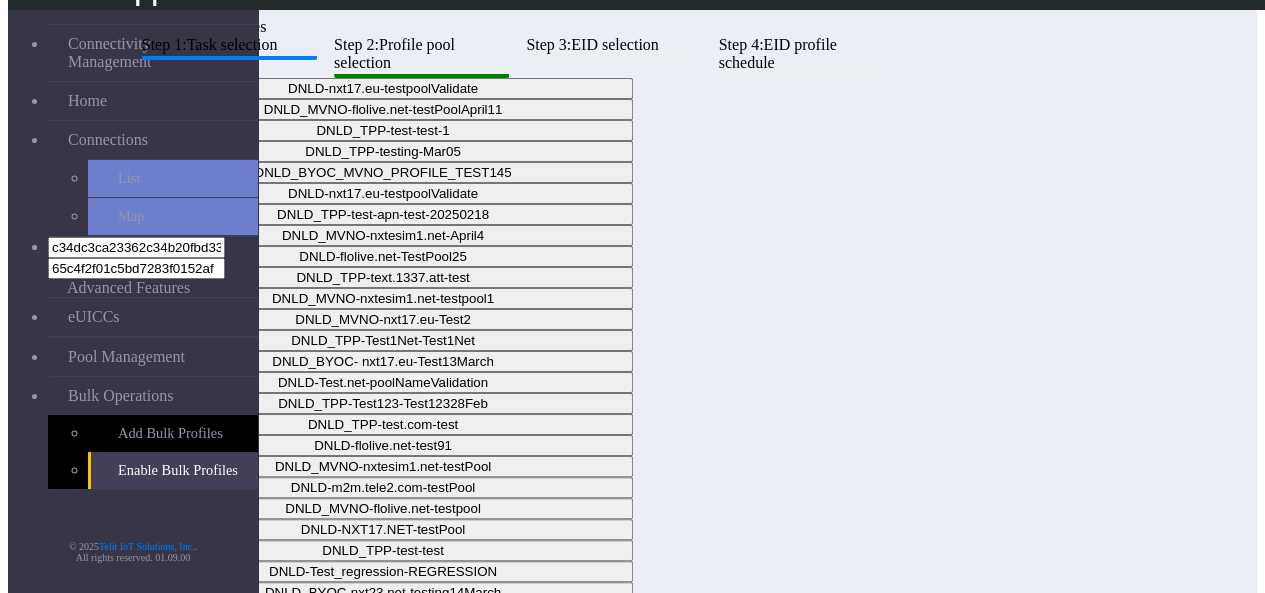 scroll, scrollTop: 36, scrollLeft: 0, axis: vertical 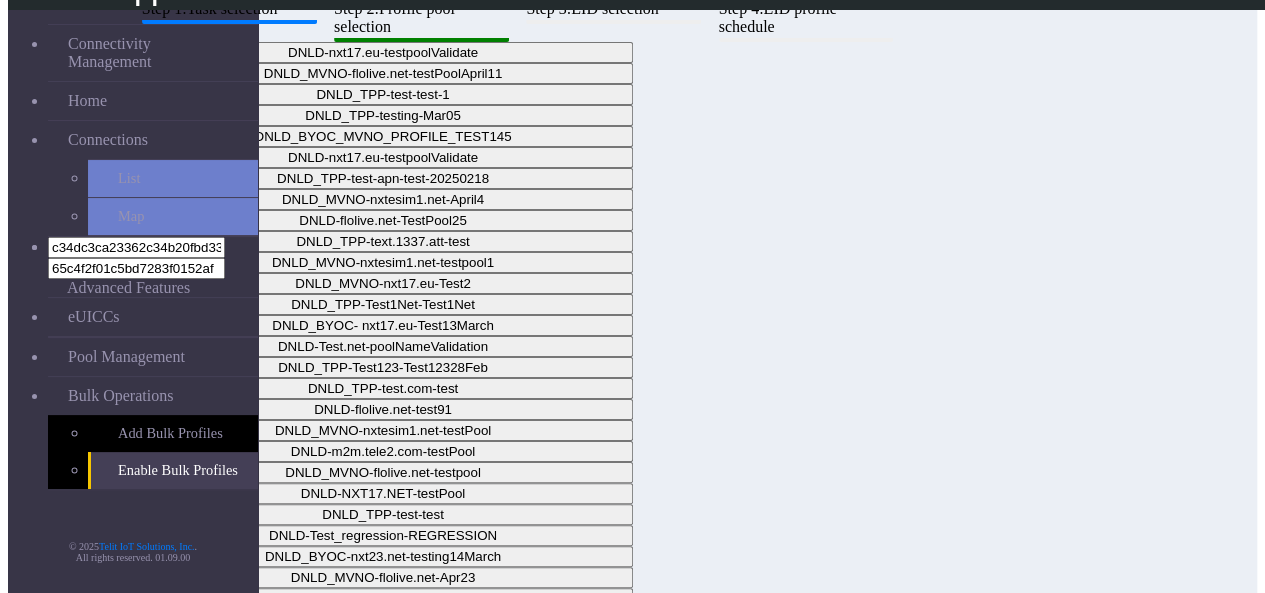 click on "Next" at bounding box center (1220, 1255) 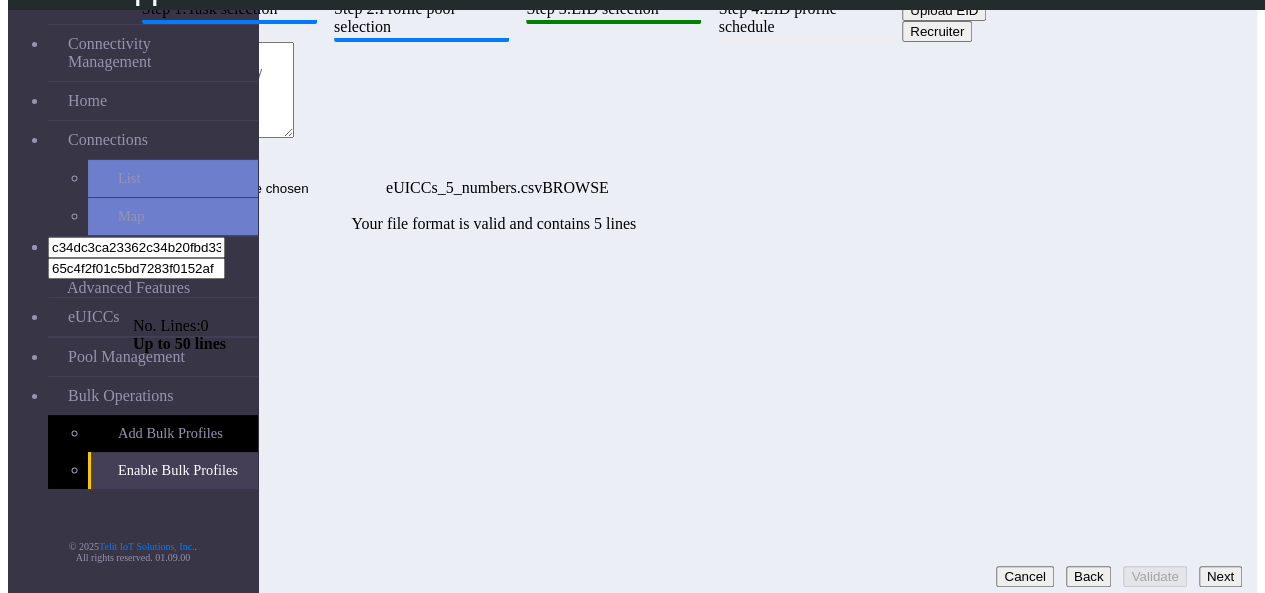 click on "Next" at bounding box center [1220, 576] 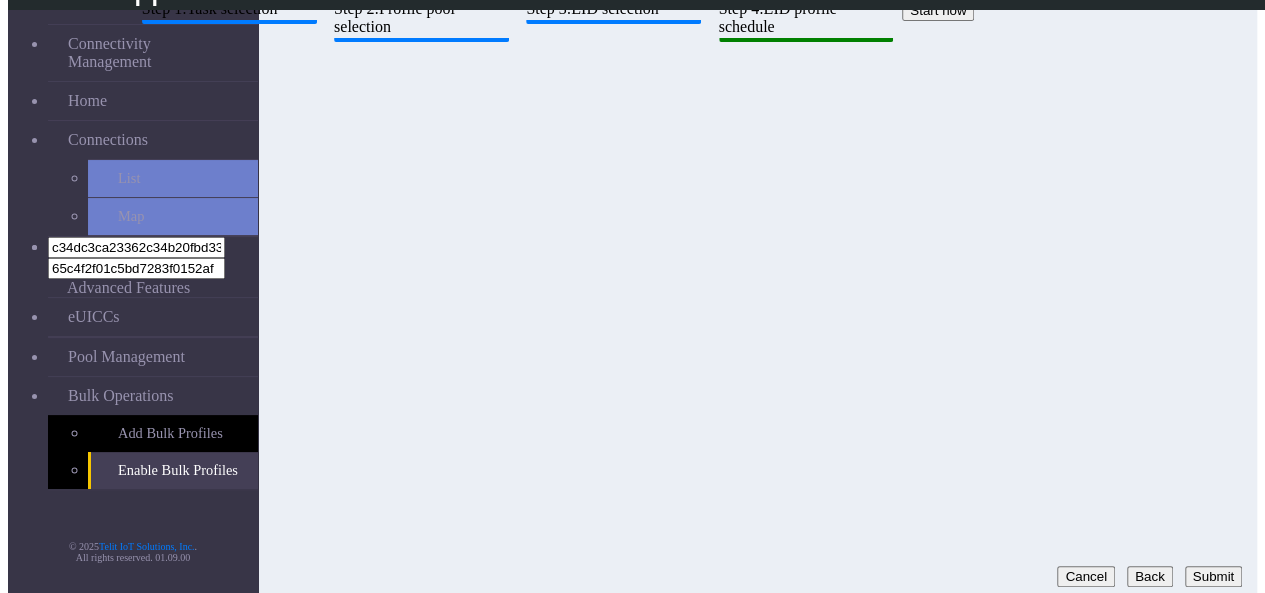 click on "Back" 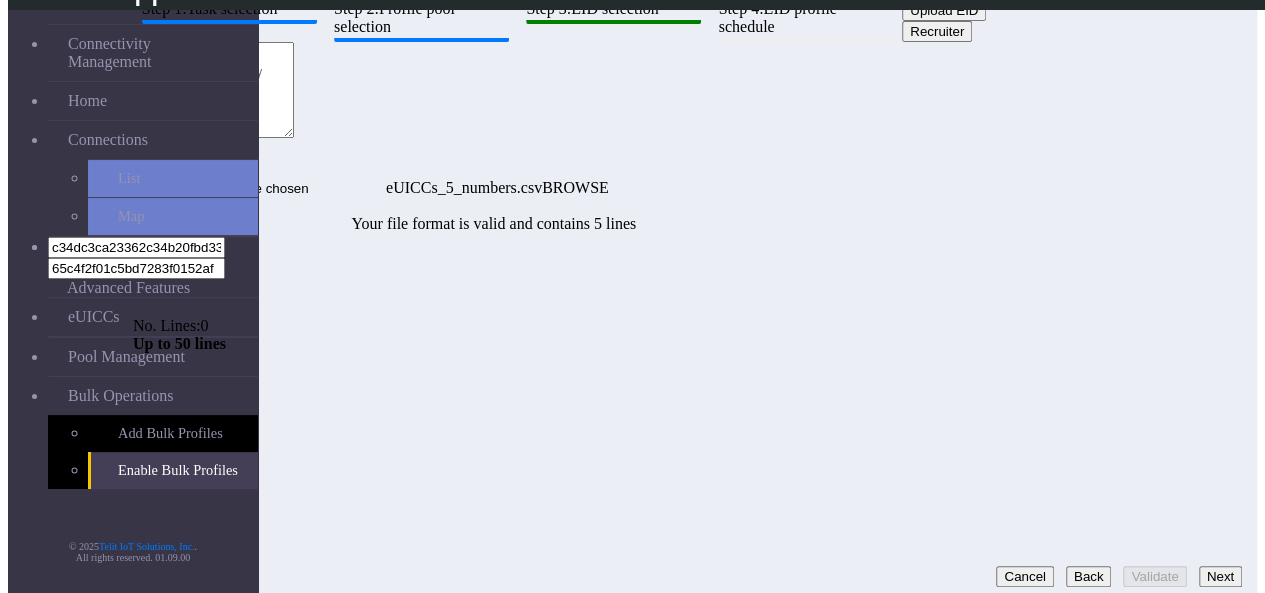 click on "Recruiter" at bounding box center (937, 31) 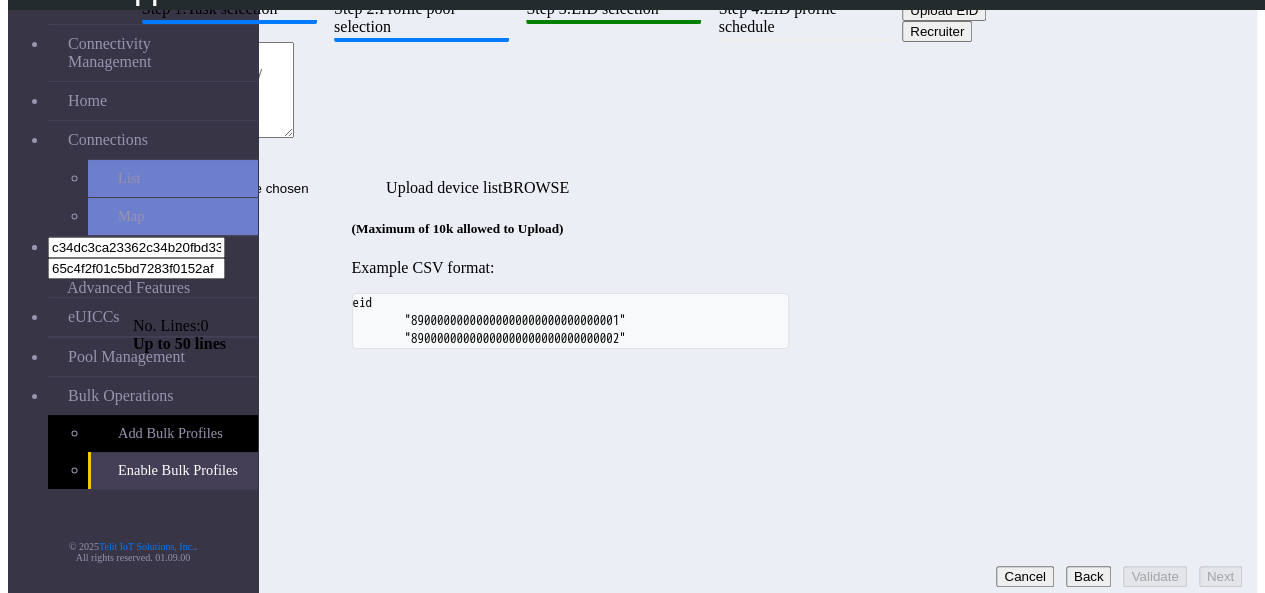 click at bounding box center (213, 90) 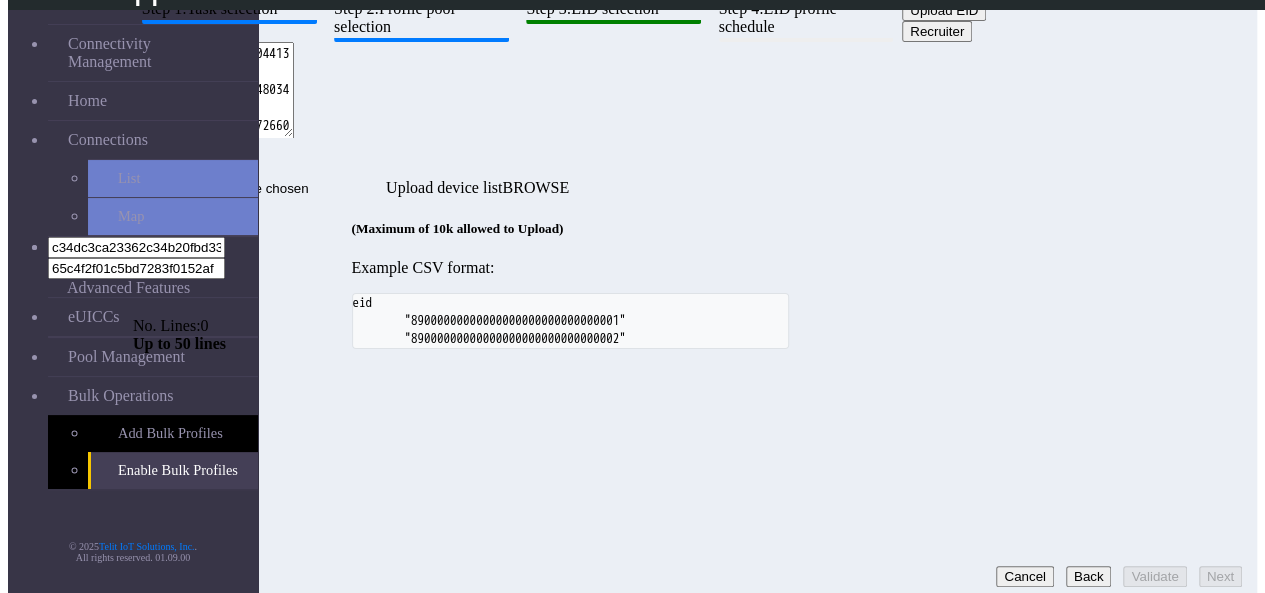 scroll, scrollTop: 2628, scrollLeft: 0, axis: vertical 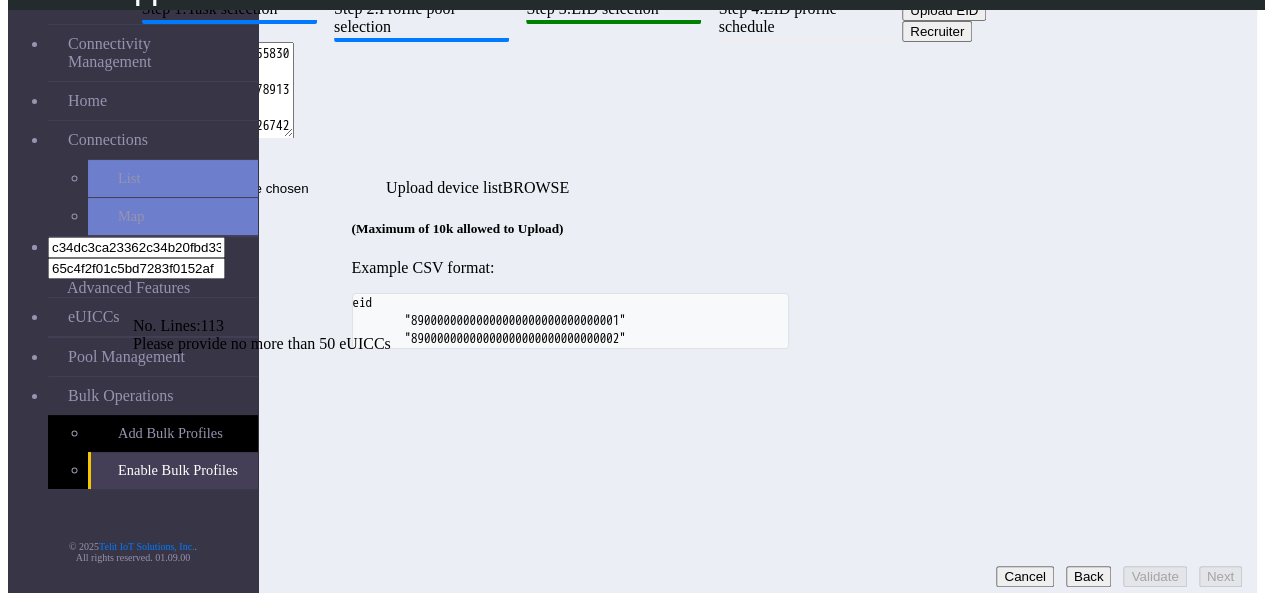 click at bounding box center (213, 90) 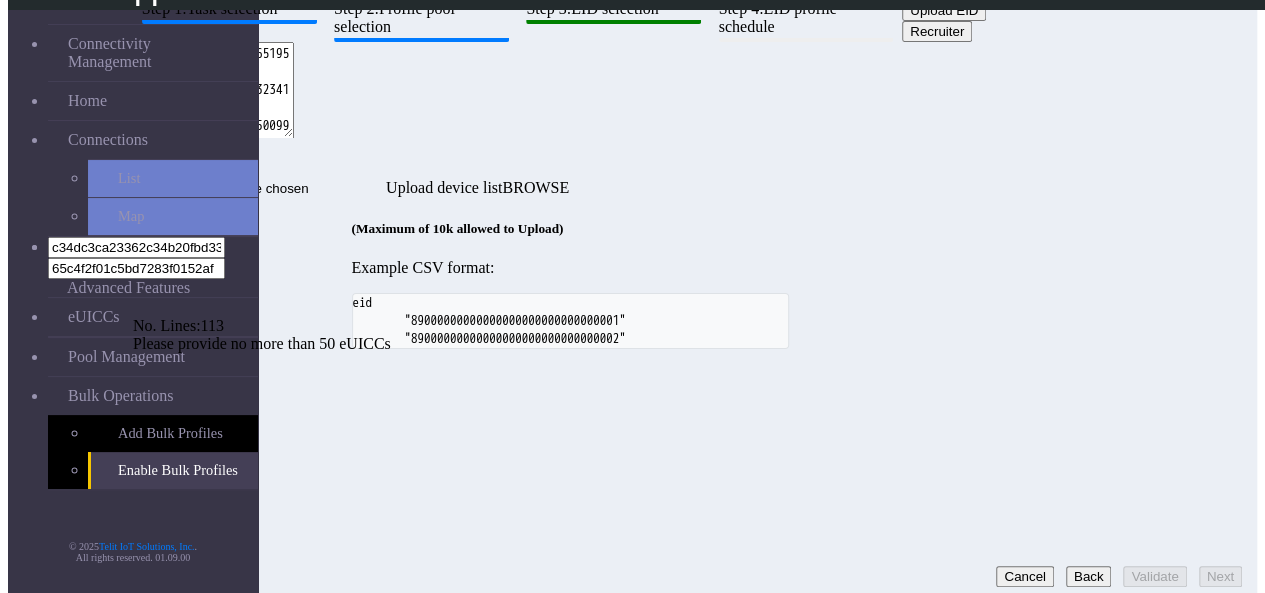 scroll, scrollTop: 2611, scrollLeft: 0, axis: vertical 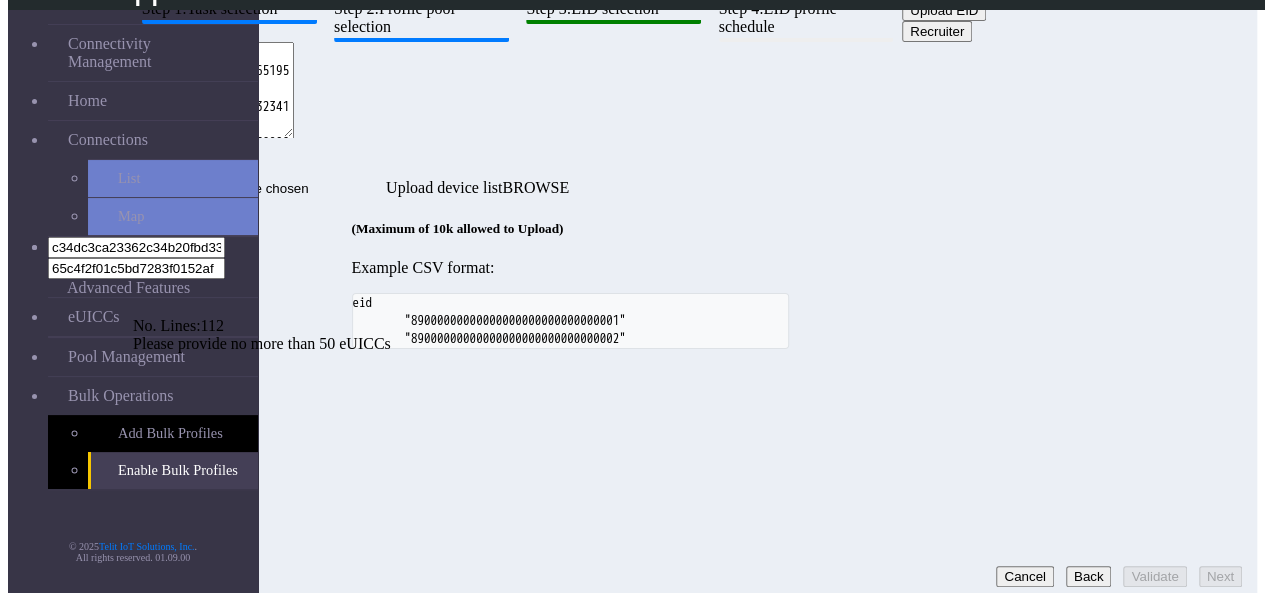 click at bounding box center [213, 90] 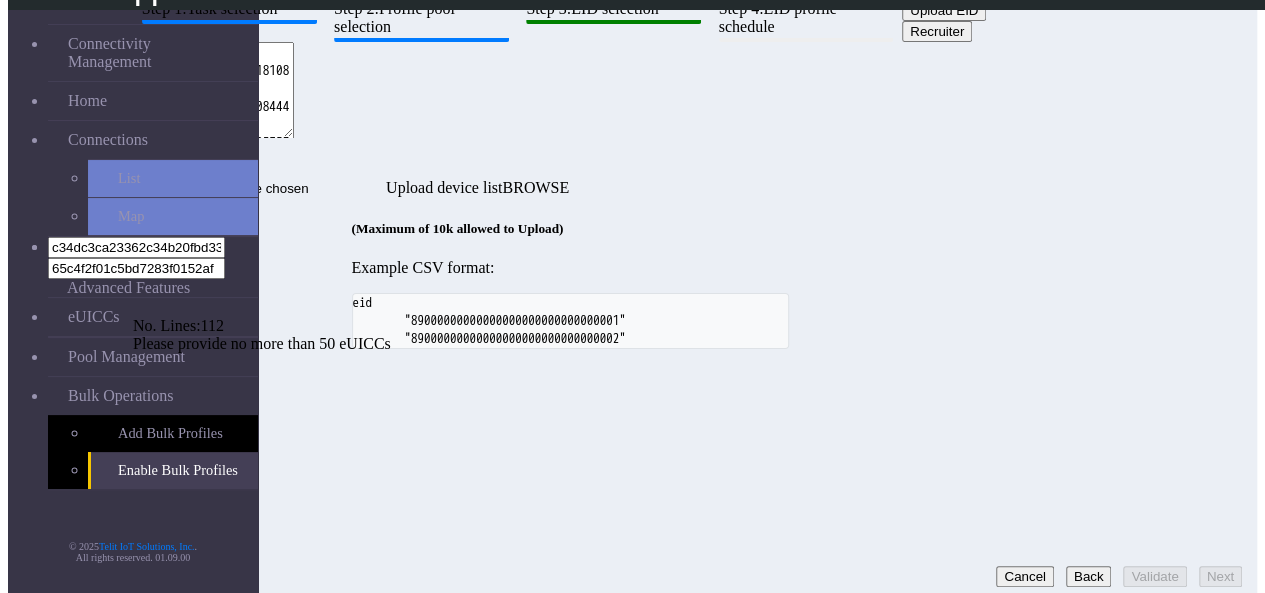 scroll, scrollTop: 2587, scrollLeft: 0, axis: vertical 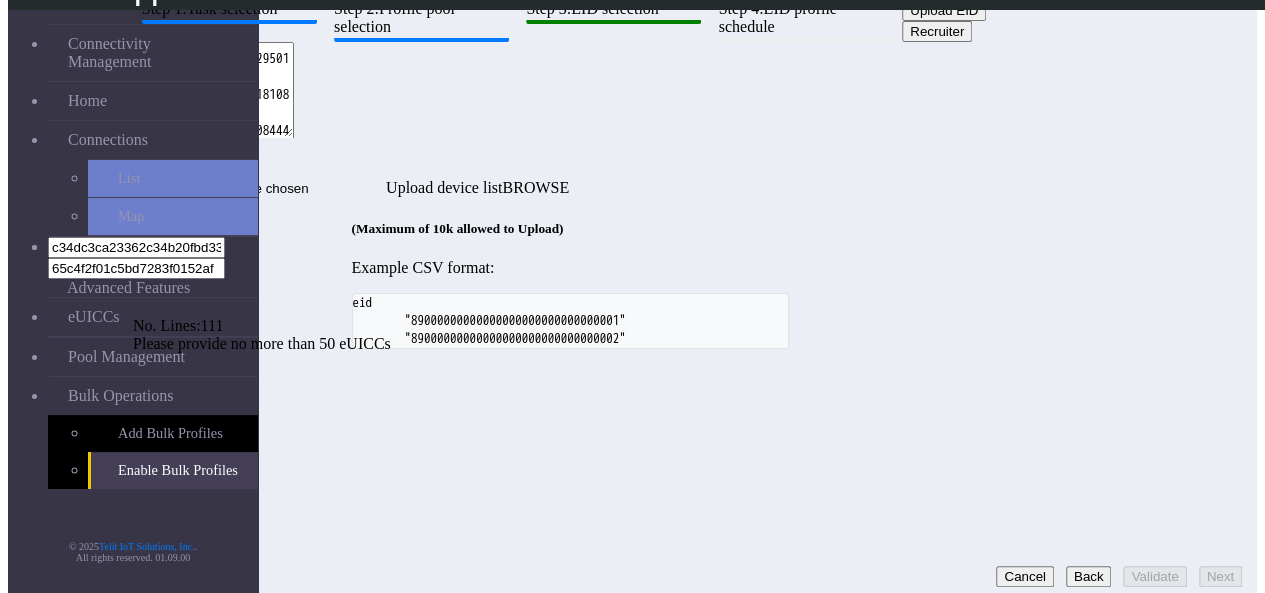 click on "Step 1:  Task selection  Step 2:  Profile pool selection  Step 3:  EID selection  Step 4:  EID profile schedule  Upload EID   Recruiter   No. Lines:  111   Please provide no more than 50 eUICCs   Upload device list  (Maximum of 10k allowed to Upload) Example CSV format:         eid
"89000000000000000000000000000001"
"89000000000000000000000000000002"
Cancel   Back   Validate   Next" 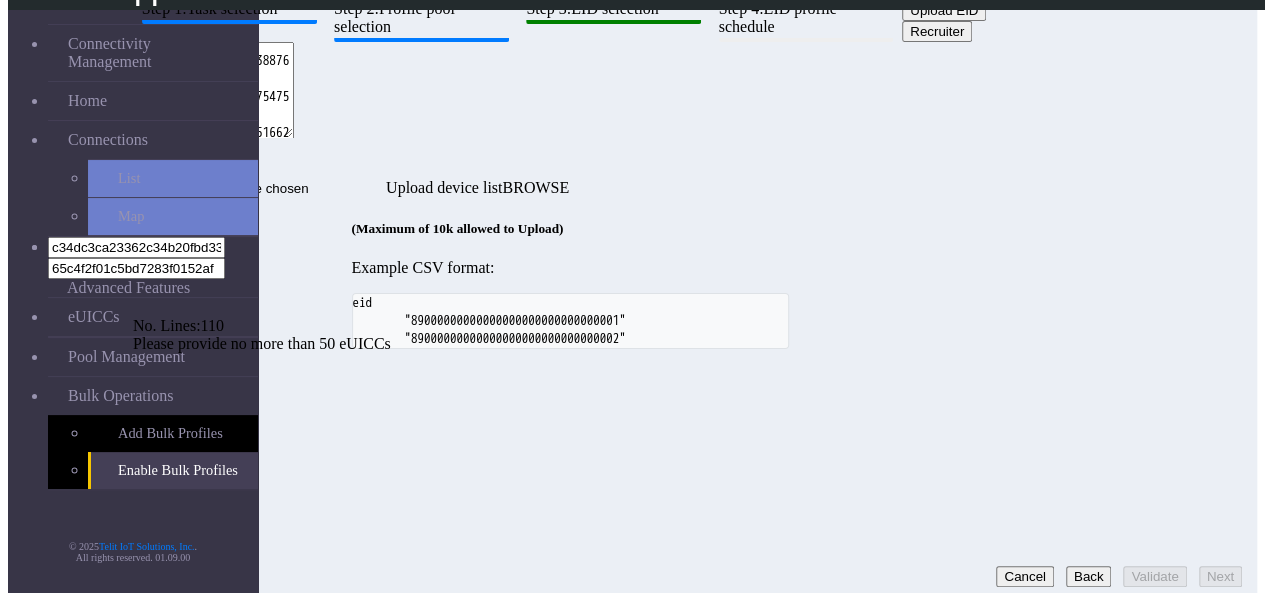 scroll, scrollTop: 0, scrollLeft: 0, axis: both 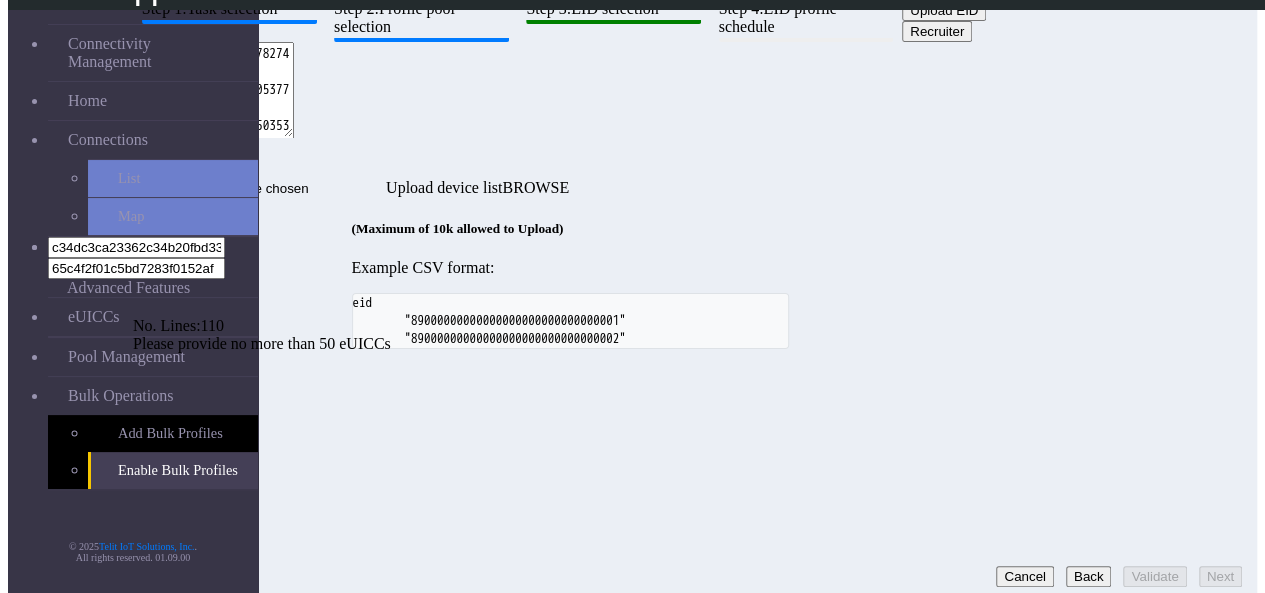 click at bounding box center (213, 90) 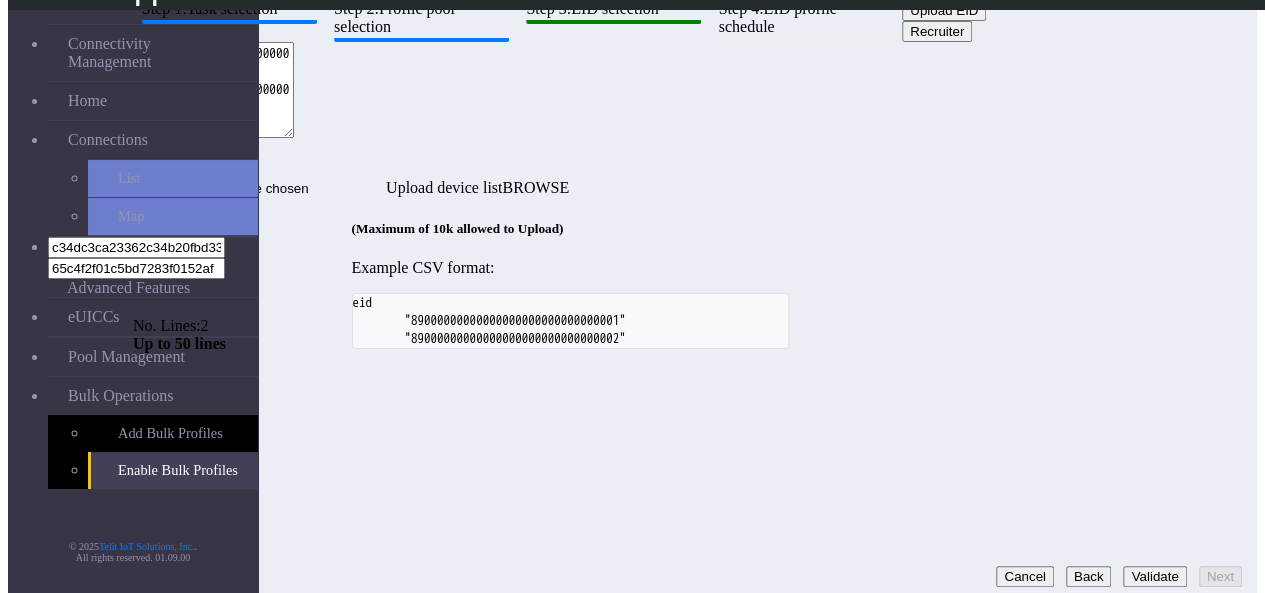 paste on "89000000000000000000000000009891
89000000000000000000000000009892
89000000000000000000000000009893
89000000000000000000000000009894
89000000000000000000000000009895
89000000000000000000000000009896
89000000000000000000000000009897
89000000000000000000000000009898
89000000000000000000000000009899
89000000000000000000000000009900
89000000000000000000000000009901
89000000000000000000000000009902
89000000000000000000000000009903
89000000000000000000000000009904
89000000000000000000000000009905
89000000000000000000000000009906
89000000000000000000000000009907
89000000000000000000000000009908
89000000000000000000000000009909
89000000000000000000000000009910
89000000000000000000000000009911
89000000000000000000000000009912
89000000000000000000000000009913
89000000000000000000000000009914
89000000000000000000000000009915
89000000000000000000000000009916
89000000000000000000000000009917
89000000000000000000000000009918
89000000000000000000000000009919
89000000000000000000000000009920
890000000000000000000000000099..." 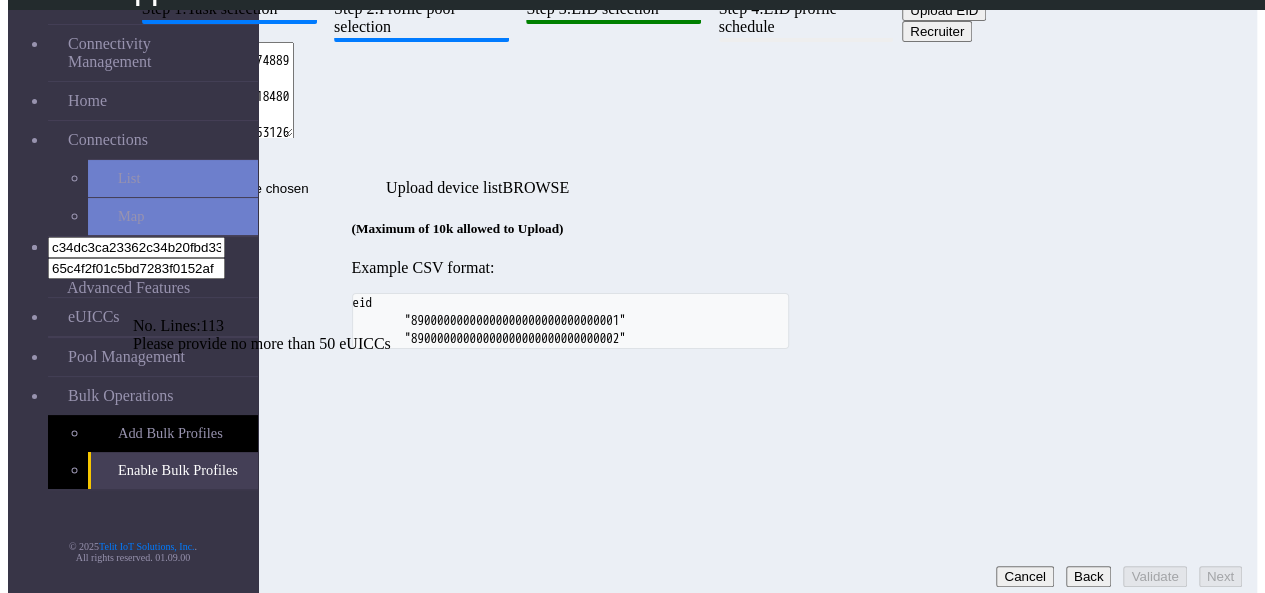 scroll, scrollTop: 1880, scrollLeft: 0, axis: vertical 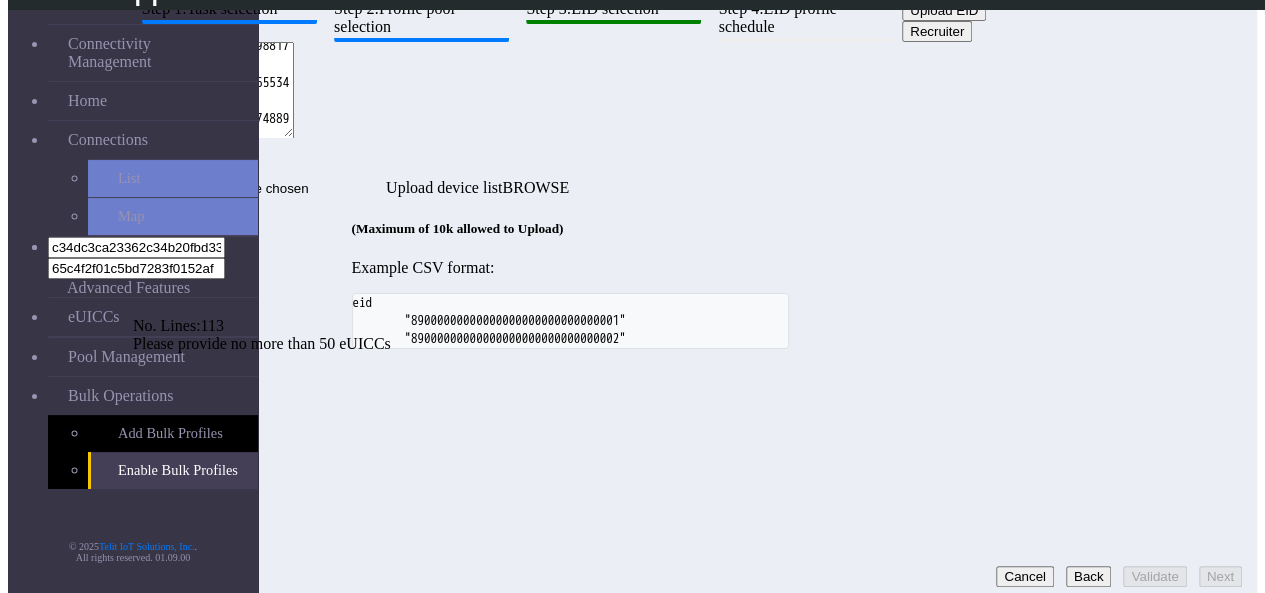 click at bounding box center (213, 90) 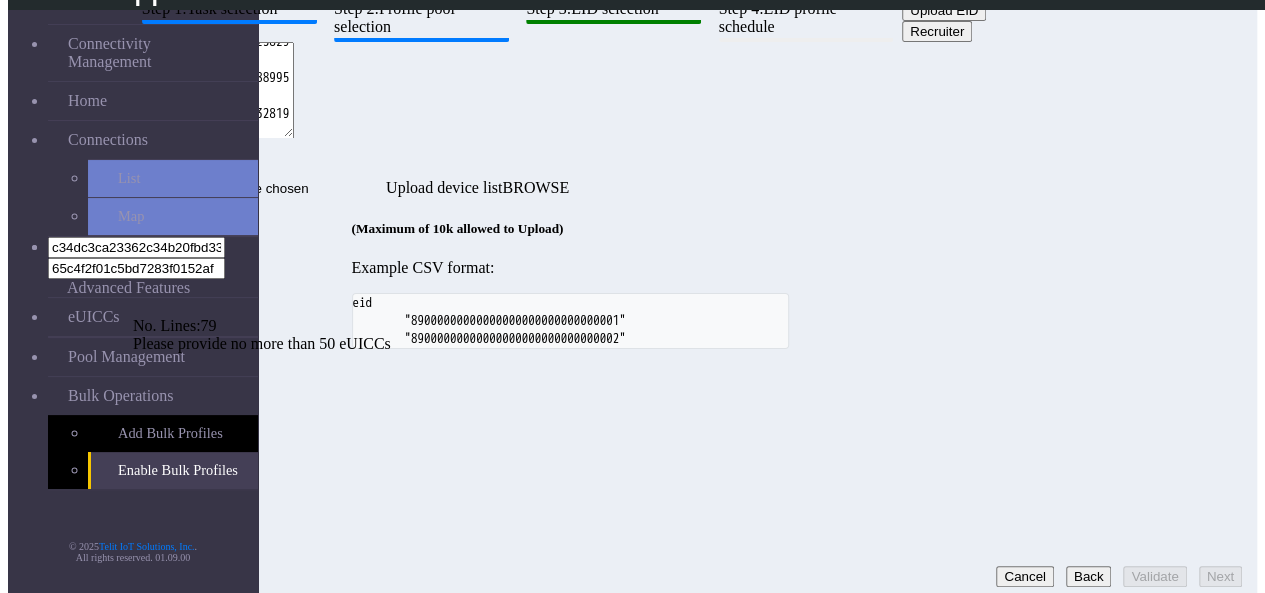 scroll, scrollTop: 1034, scrollLeft: 0, axis: vertical 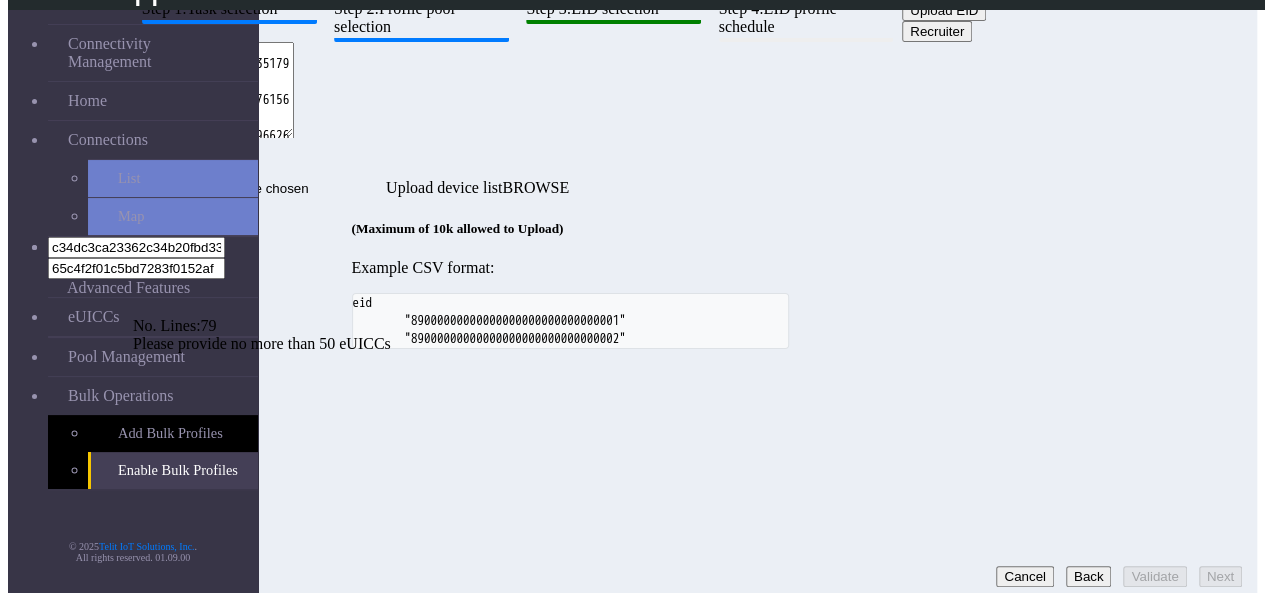 click at bounding box center (213, 90) 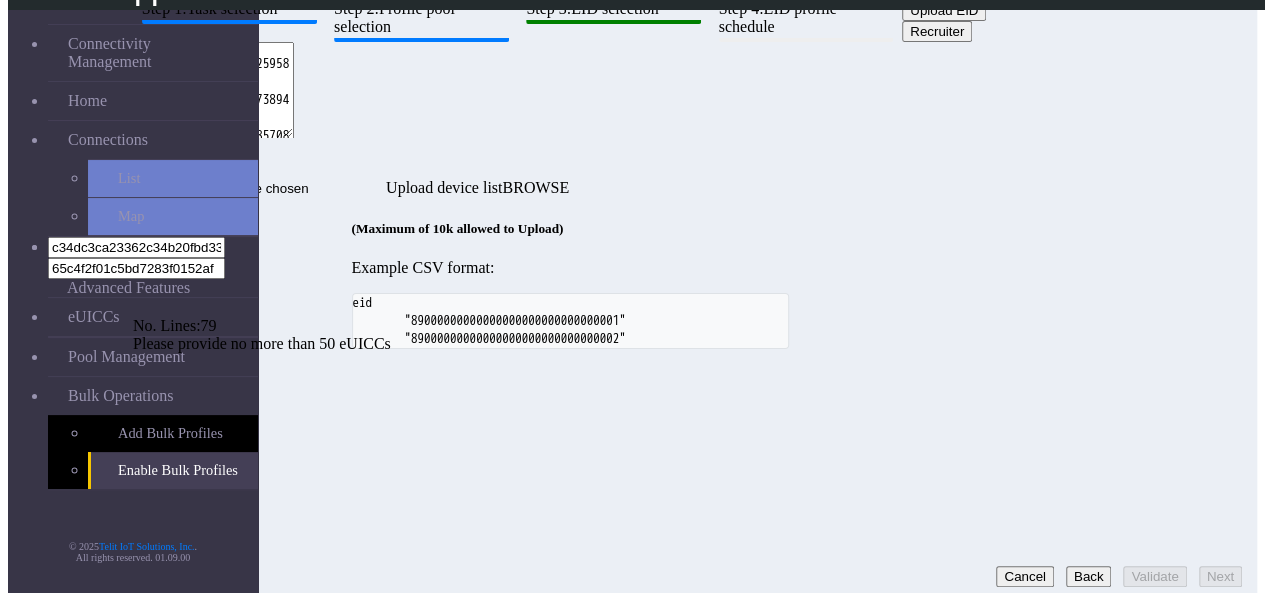 scroll, scrollTop: 1003, scrollLeft: 0, axis: vertical 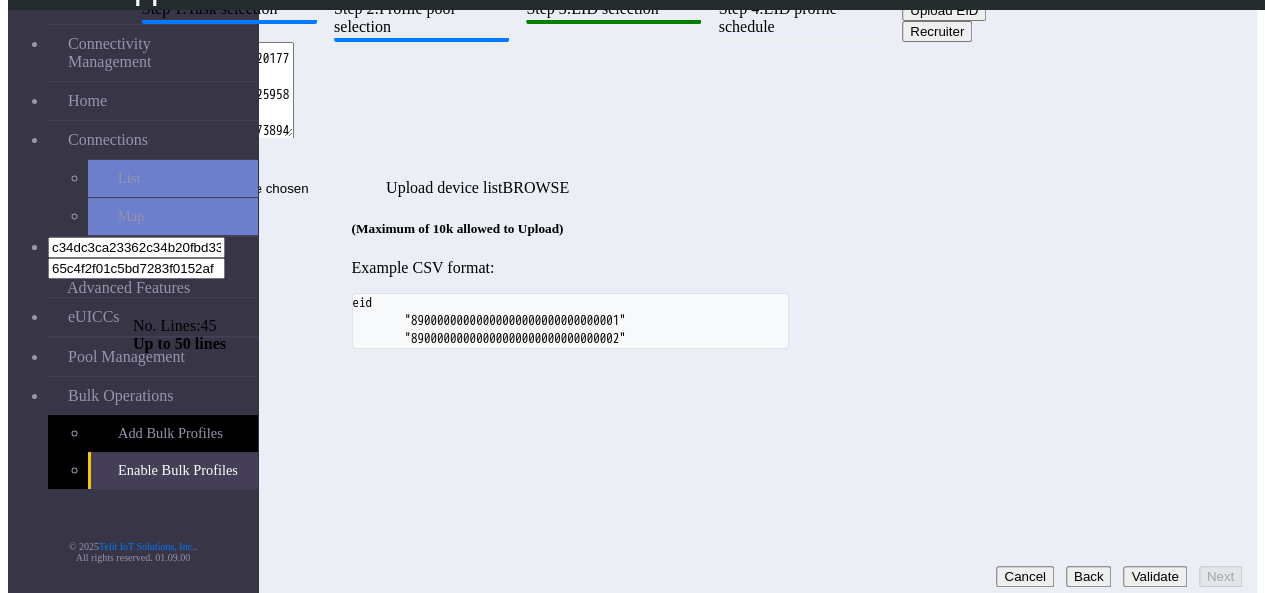 click on "Validate" at bounding box center (1154, 576) 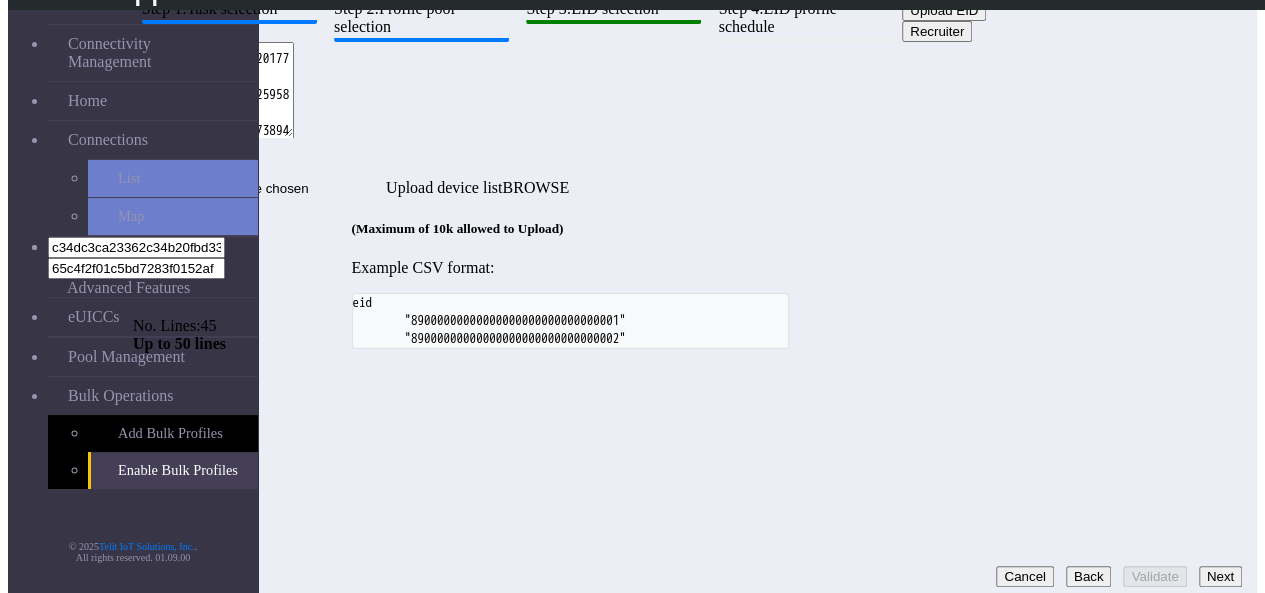 click at bounding box center (213, 90) 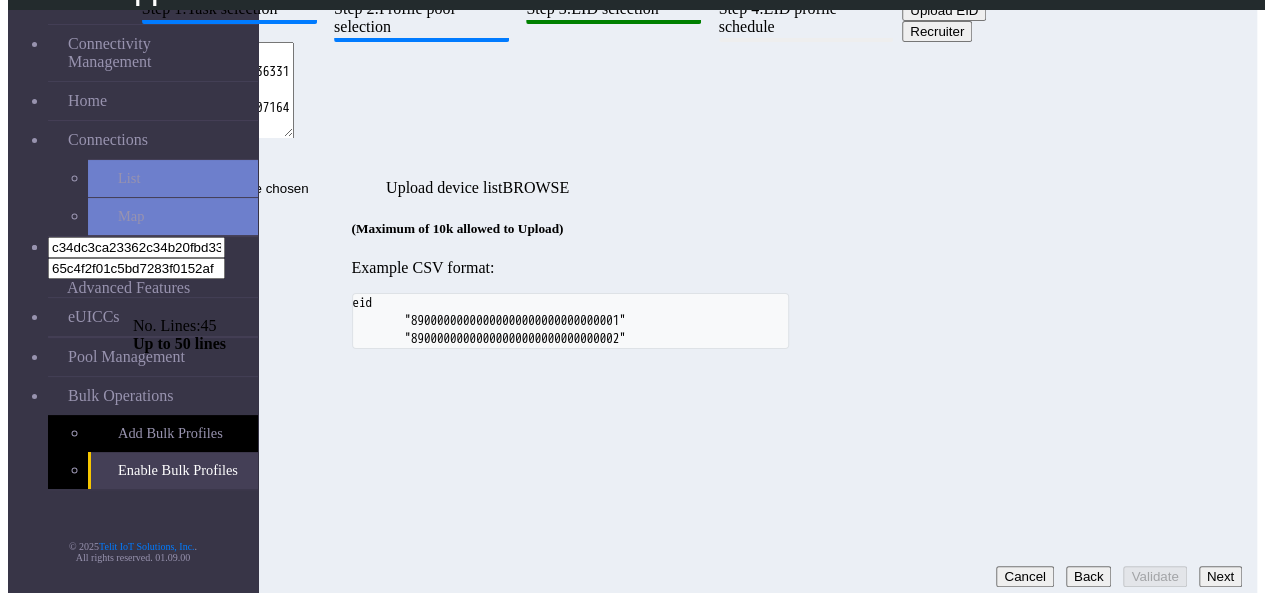 scroll, scrollTop: 1003, scrollLeft: 0, axis: vertical 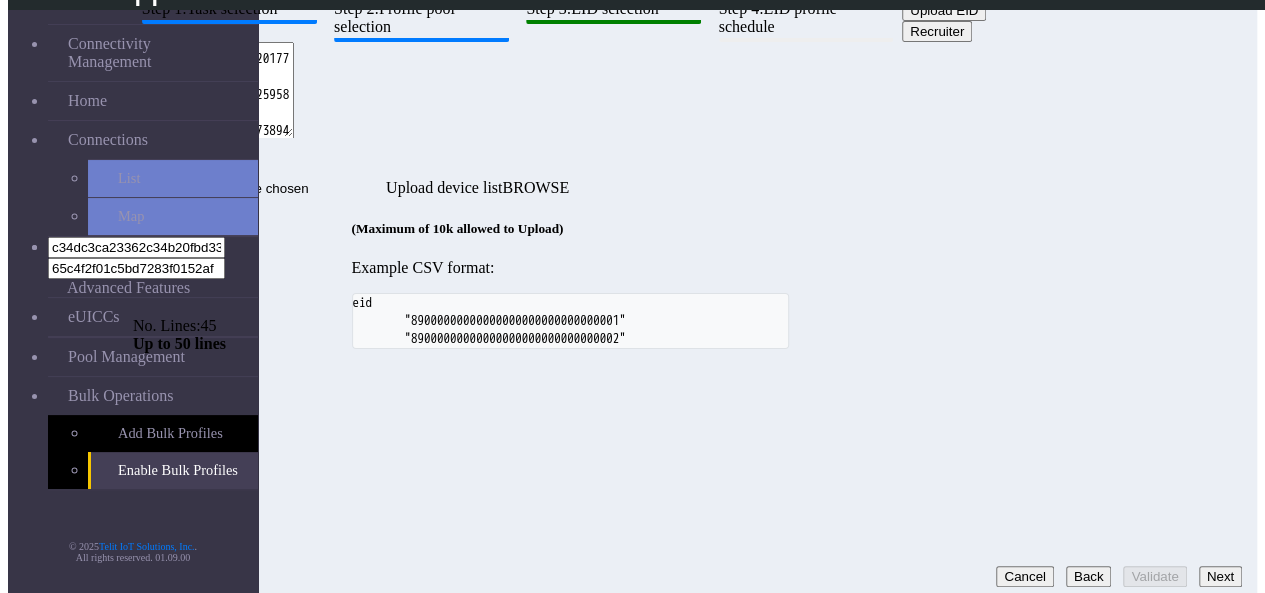 drag, startPoint x: 843, startPoint y: 259, endPoint x: 838, endPoint y: 219, distance: 40.311287 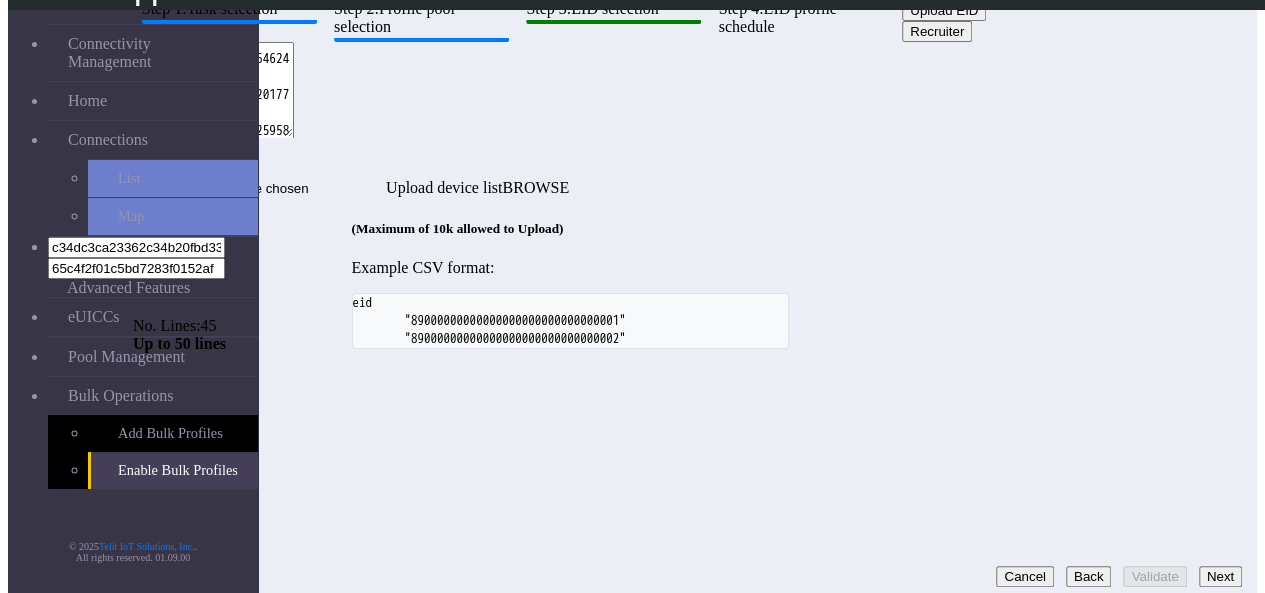 scroll, scrollTop: 943, scrollLeft: 0, axis: vertical 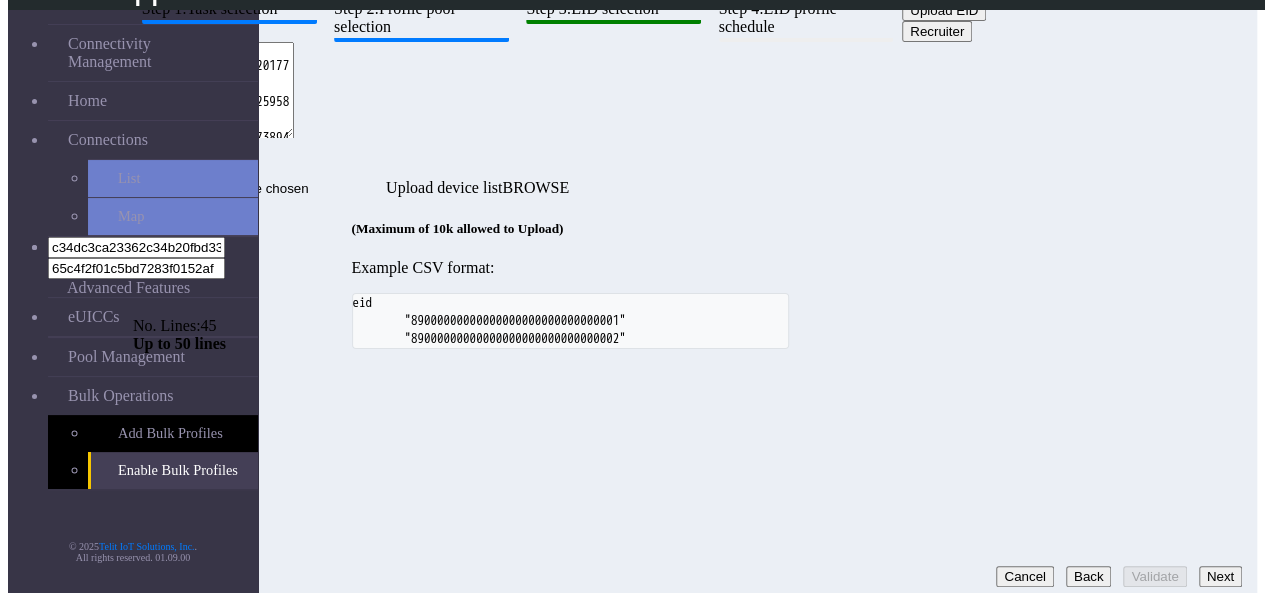 paste on "89000000000000000000000000009929
89000000000000000000000000009930
89000000000000000000000000009931
89000000000000000000000000009932
89000000000000000000000000009933" 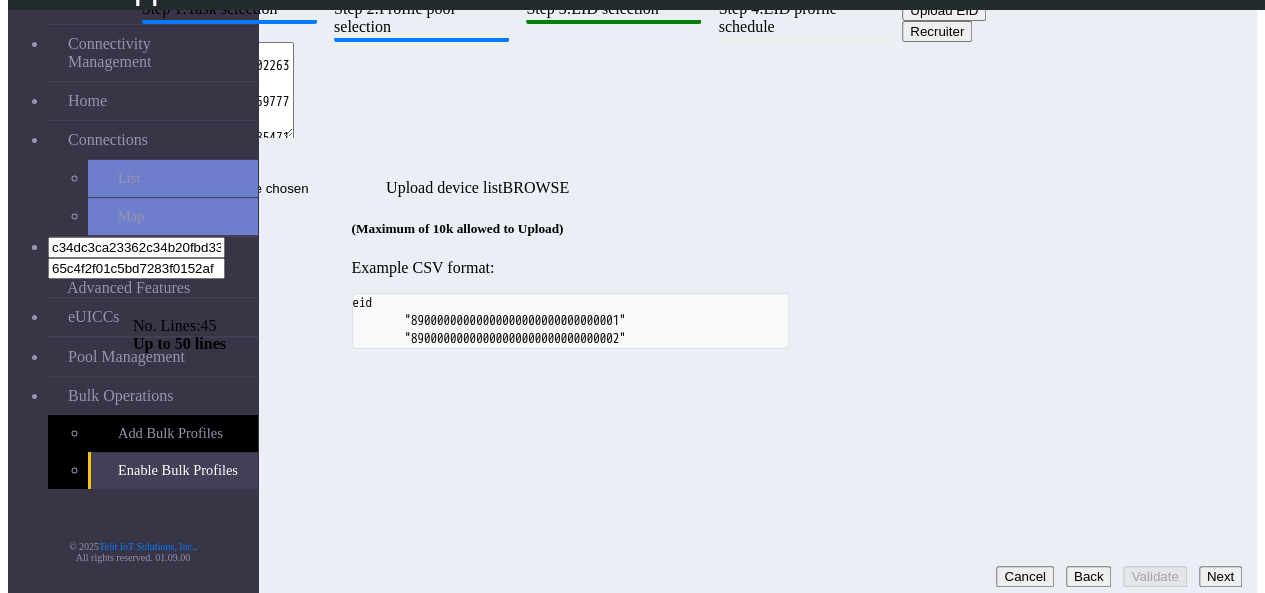 scroll, scrollTop: 1116, scrollLeft: 0, axis: vertical 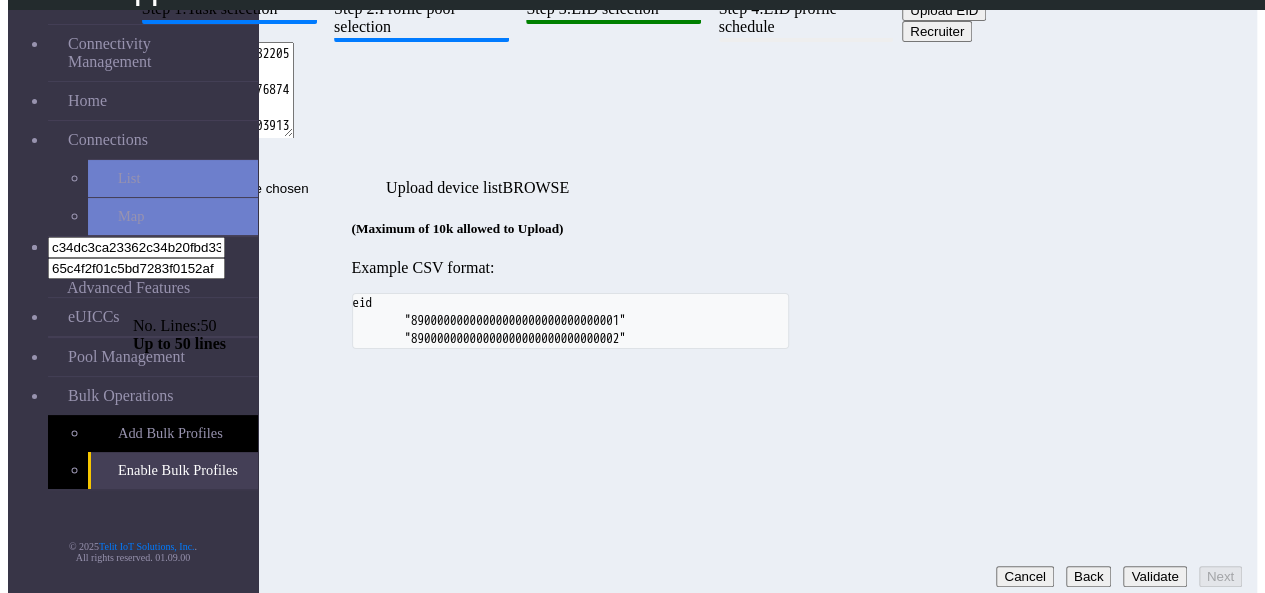 click on "Validate" at bounding box center [1154, 576] 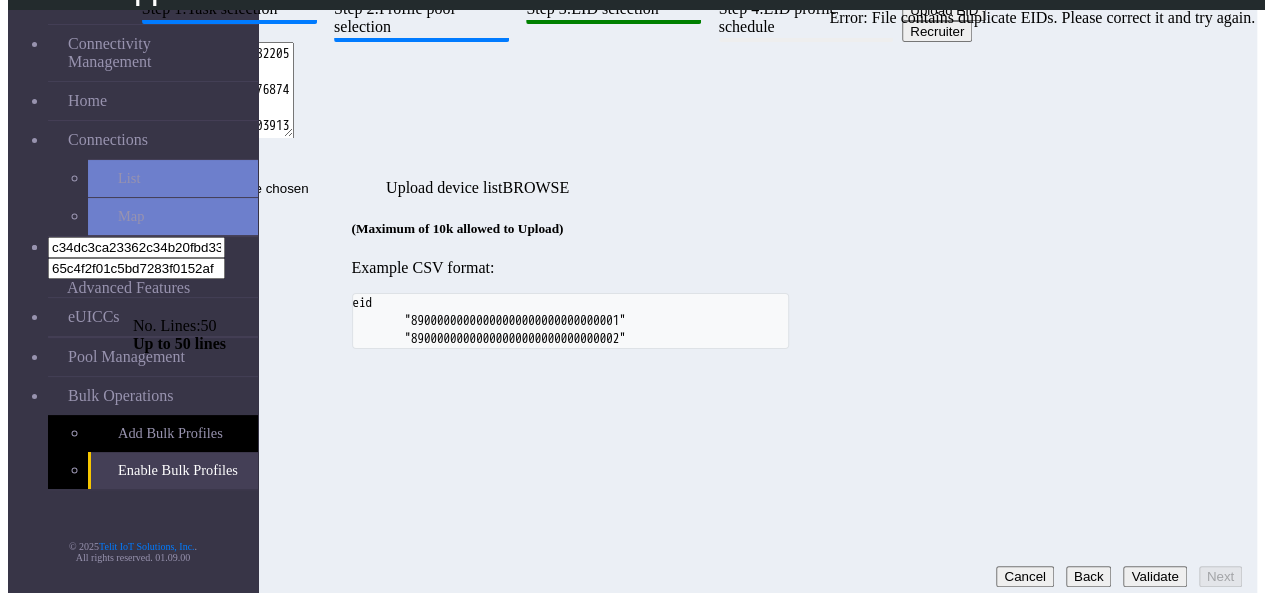 scroll, scrollTop: 0, scrollLeft: 0, axis: both 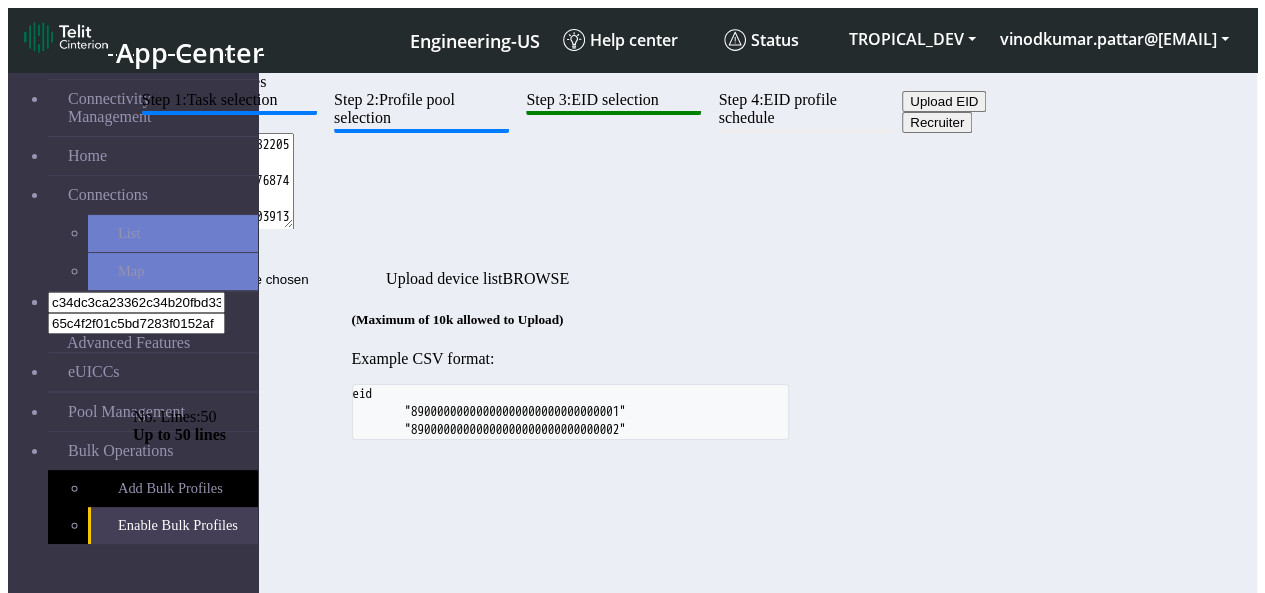 click at bounding box center [213, 181] 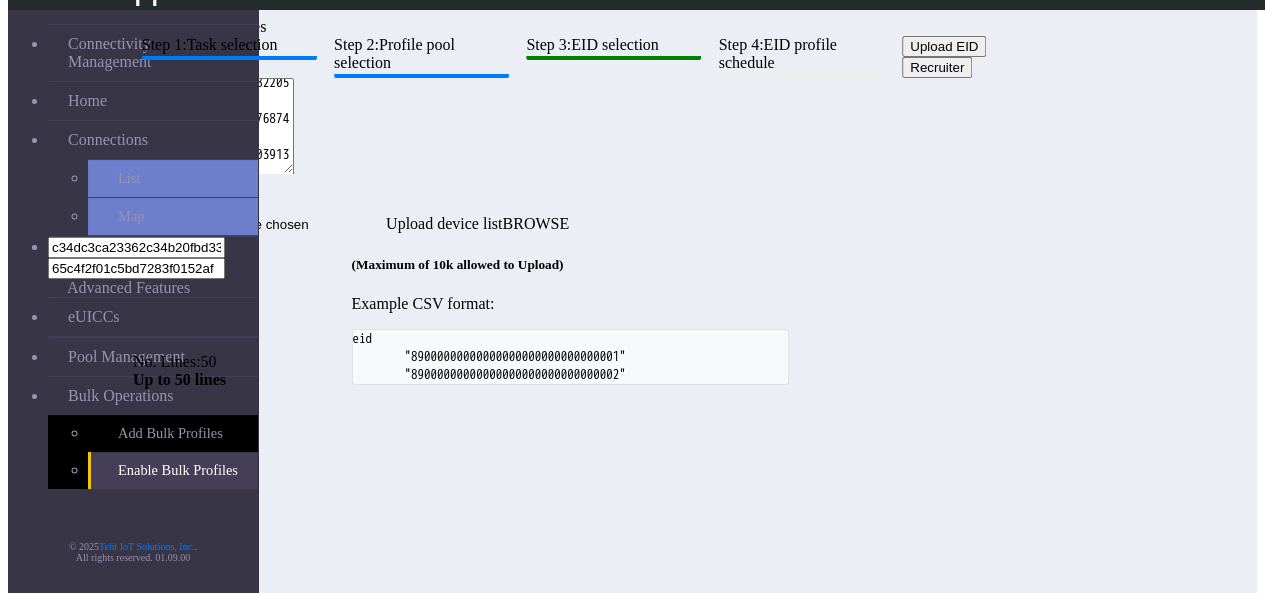 scroll, scrollTop: 36, scrollLeft: 0, axis: vertical 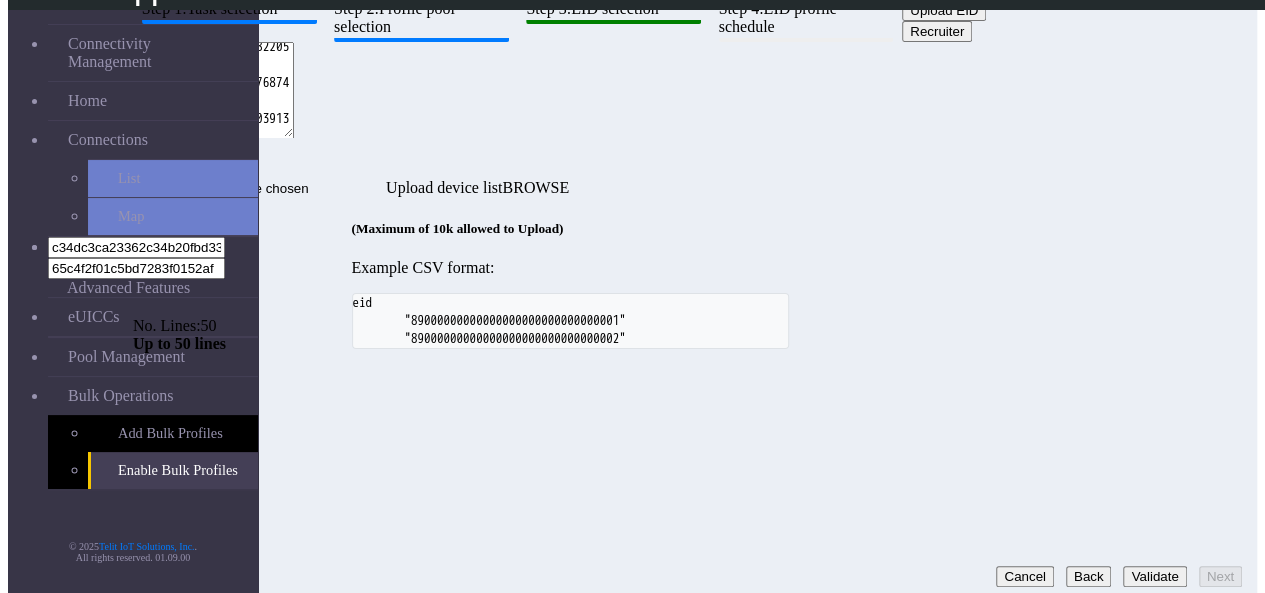 click at bounding box center (213, 90) 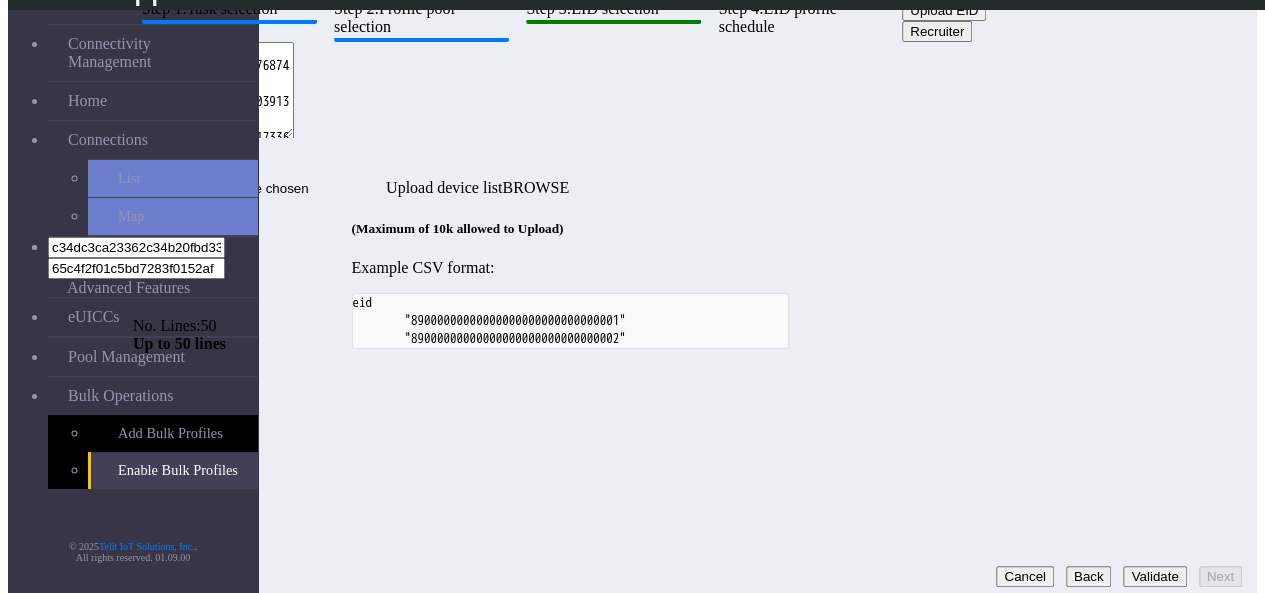 paste on "89000000000000000000000000000049" 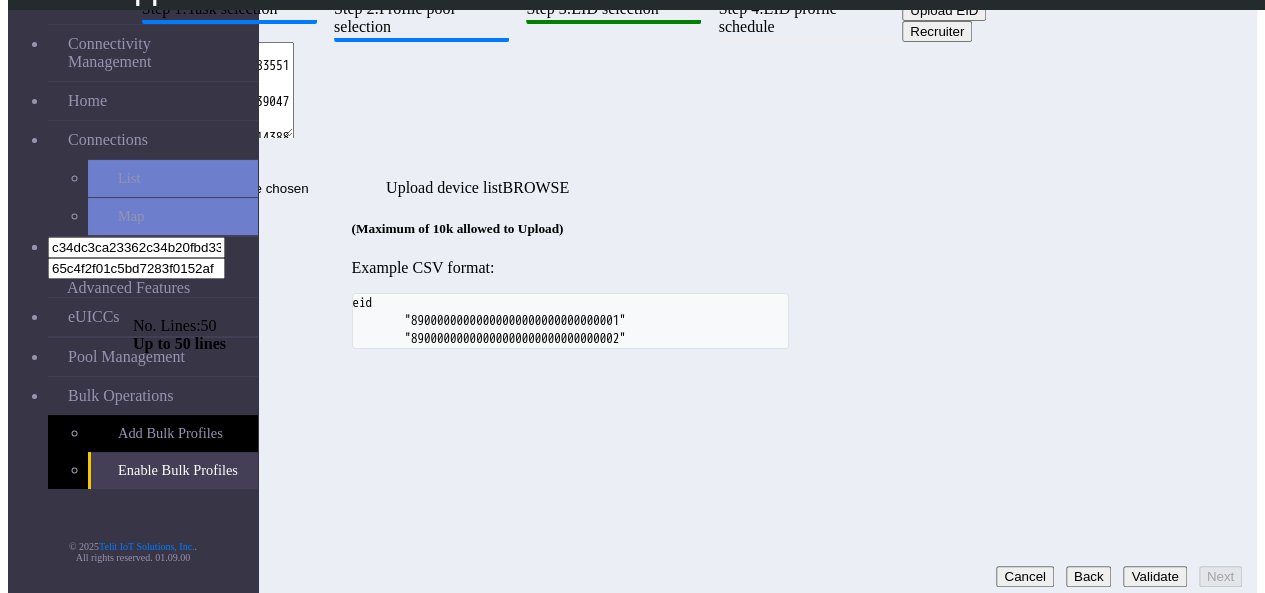 scroll, scrollTop: 1164, scrollLeft: 0, axis: vertical 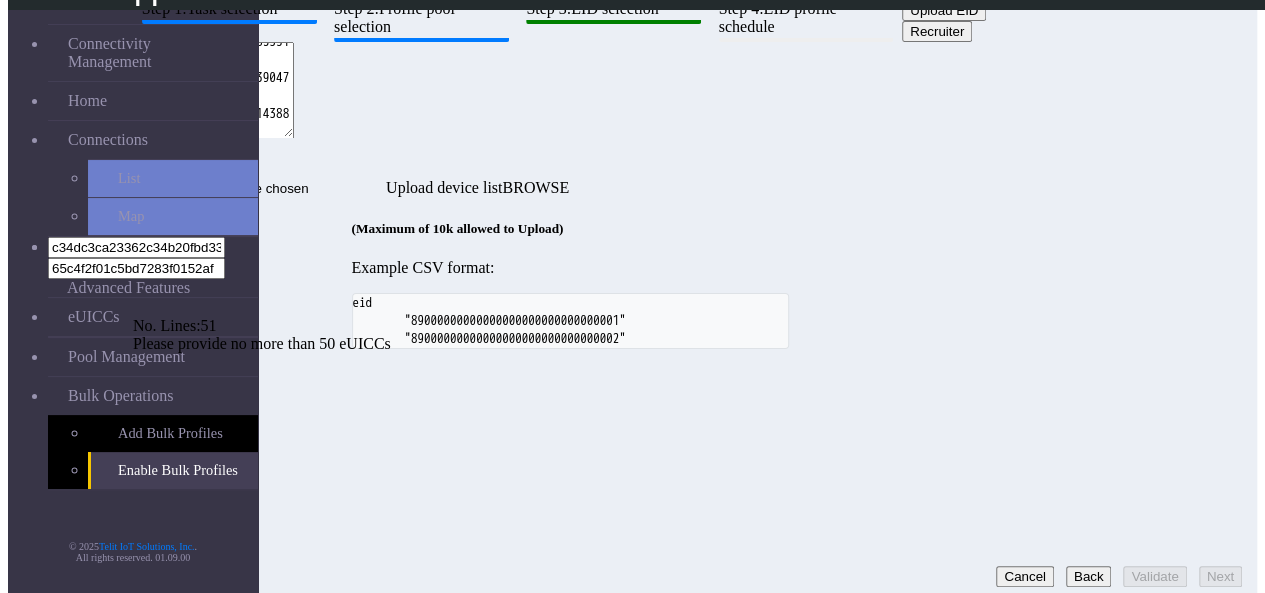 click at bounding box center (213, 90) 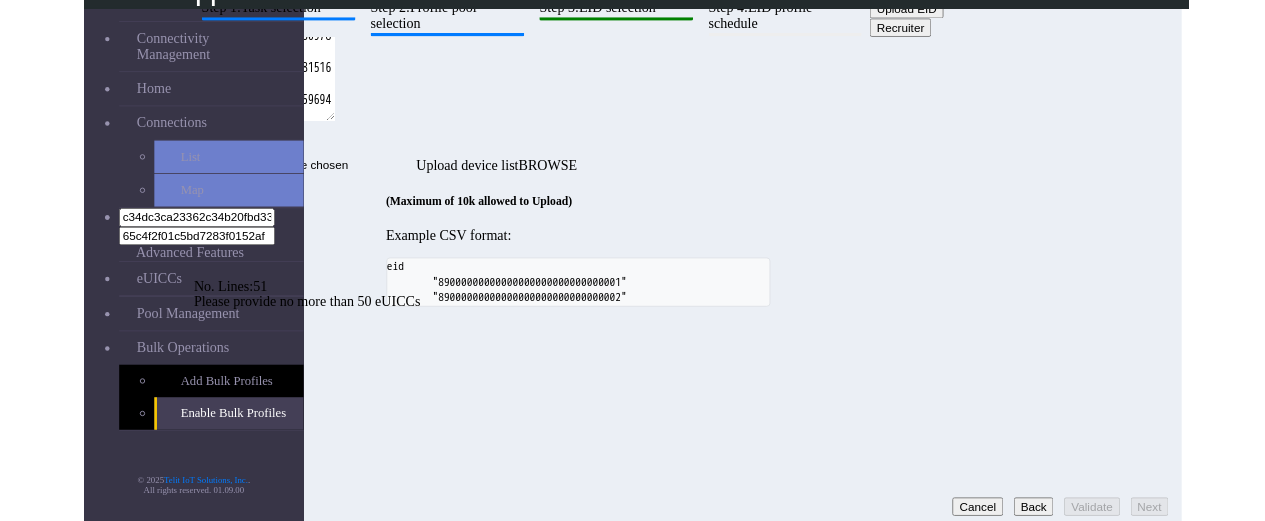 scroll, scrollTop: 1147, scrollLeft: 0, axis: vertical 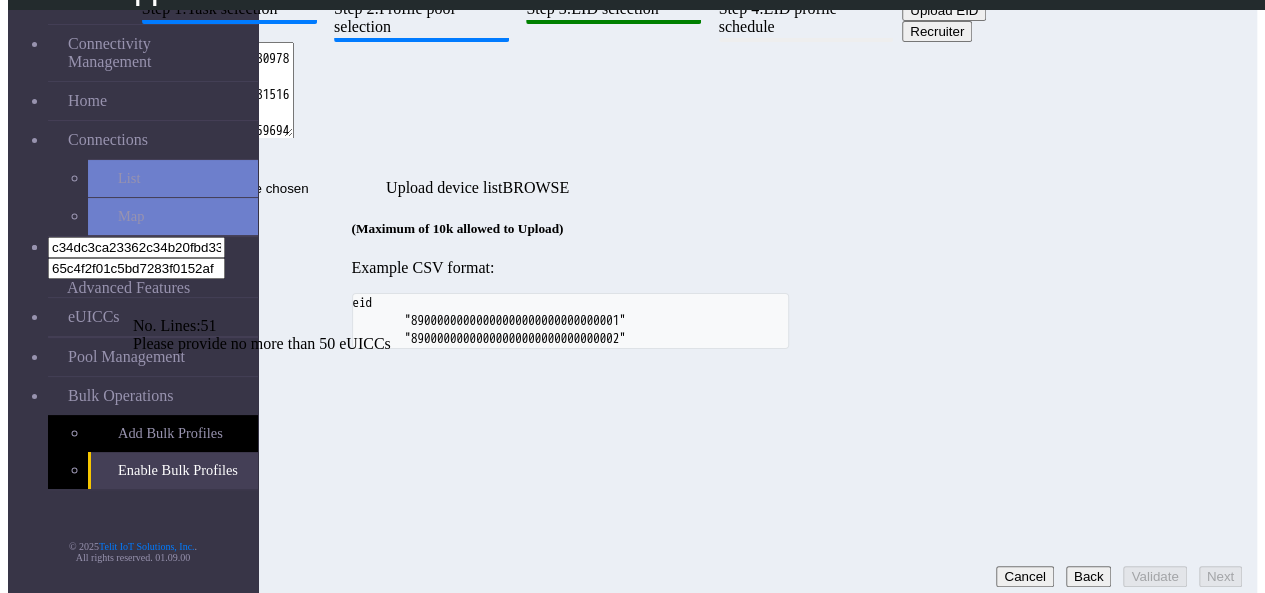 click at bounding box center (213, 90) 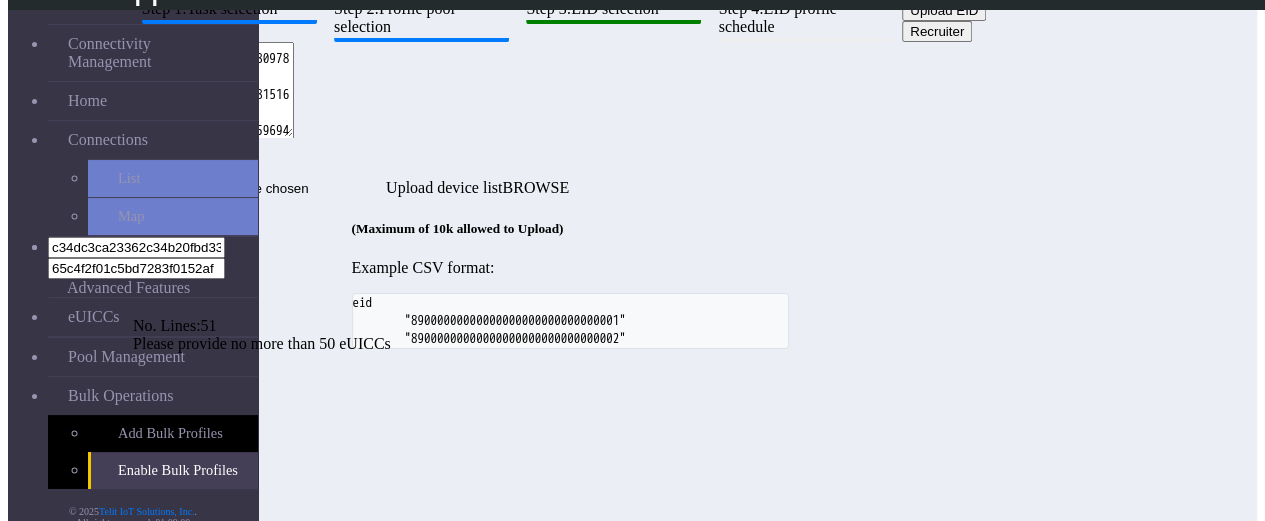 scroll, scrollTop: 108, scrollLeft: 0, axis: vertical 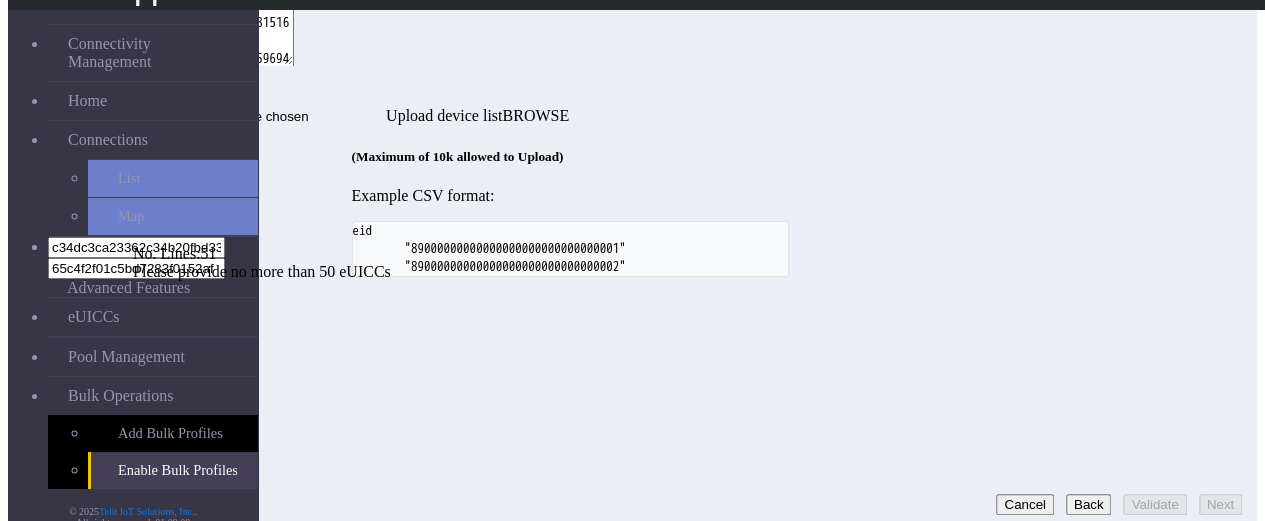 click at bounding box center (213, 18) 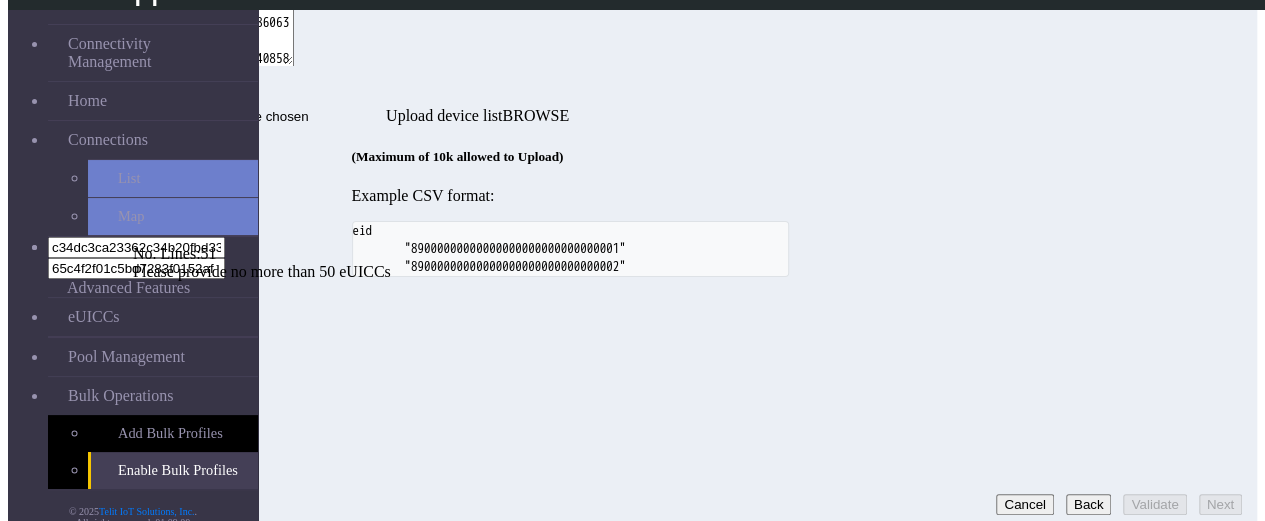scroll, scrollTop: 1123, scrollLeft: 0, axis: vertical 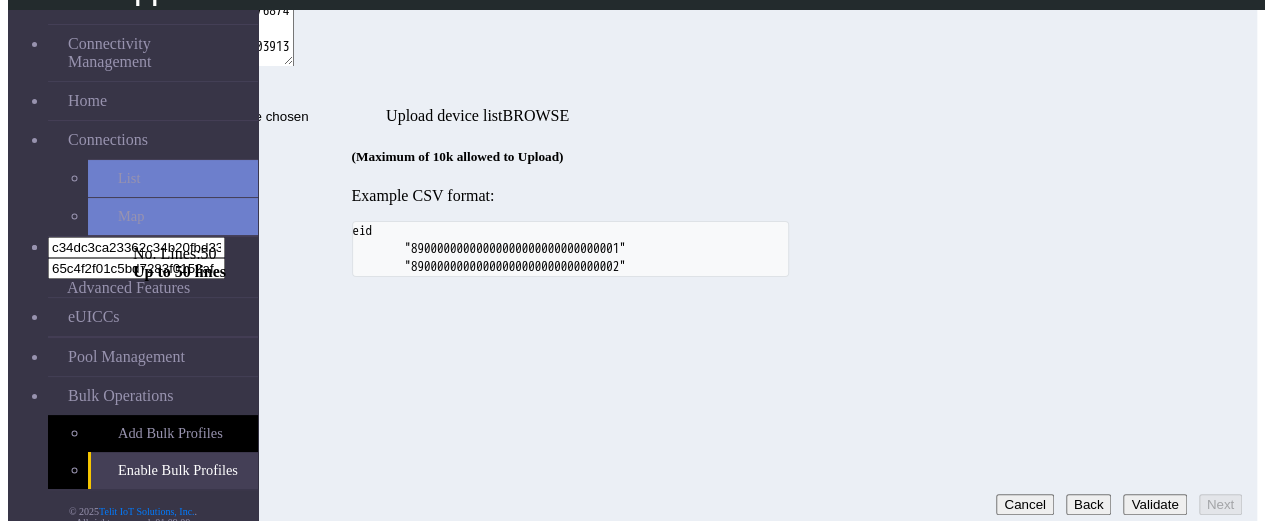 type on "89000000000000000000000000009889
89000000000000000000000000009890
89000000000000000000000000009891
89000000000000000000000000009892
89000000000000000000000000009893
89000000000000000000000000009894
89000000000000000000000000009895
89000000000000000000000000009896
89000000000000000000000000009897
89000000000000000000000000009898
89000000000000000000000000009899
89000000000000000000000000009900
89000000000000000000000000009901
89000000000000000000000000009902
89000000000000000000000000009903
89000000000000000000000000009904
89000000000000000000000000009905
89000000000000000000000000009906
89000000000000000000000000009907
89000000000000000000000000009908
89000000000000000000000000009909
89000000000000000000000000009910
89000000000000000000000000009911
89000000000000000000000000009912
89000000000000000000000000009913
89000000000000000000000000009914
89000000000000000000000000009915
89000000000000000000000000009916
89000000000000000000000000009917
89000000000000000000000000009918
8900000000000000000000000000991..." 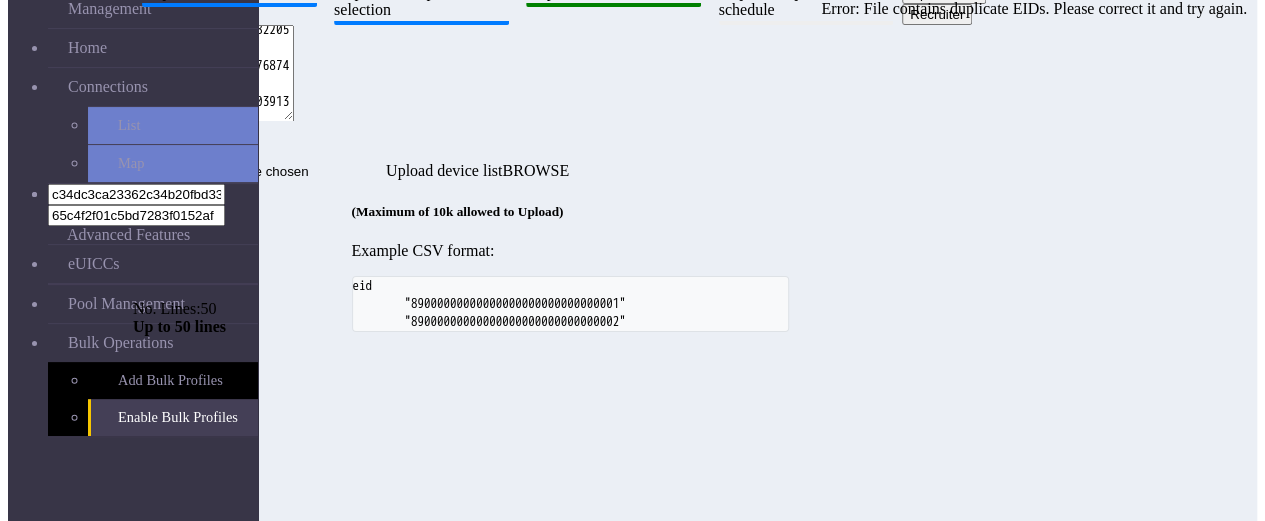 scroll, scrollTop: 0, scrollLeft: 0, axis: both 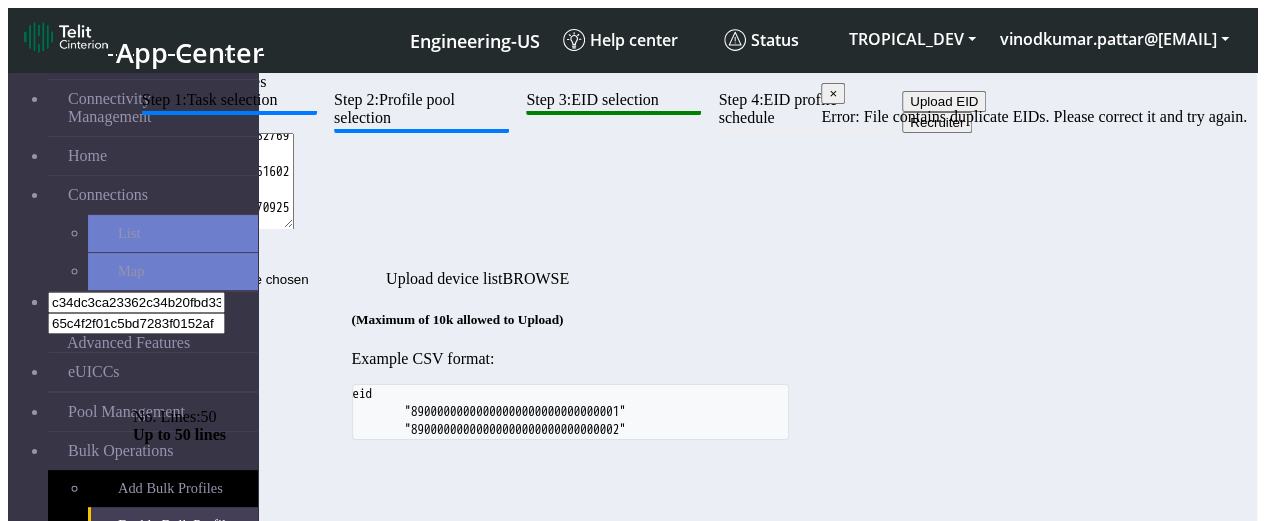 type 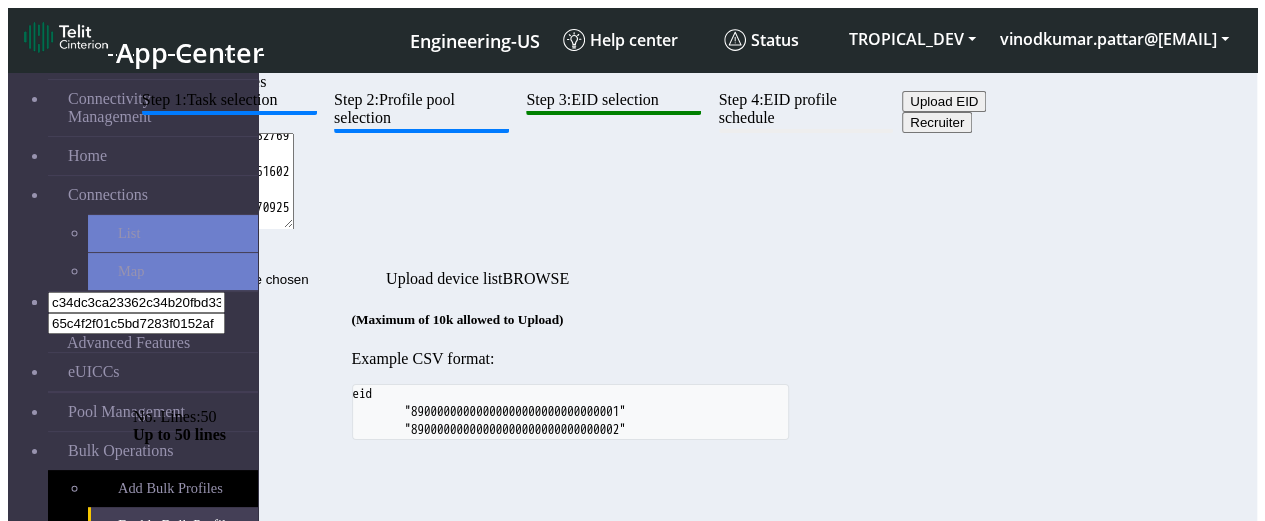 click at bounding box center (213, 181) 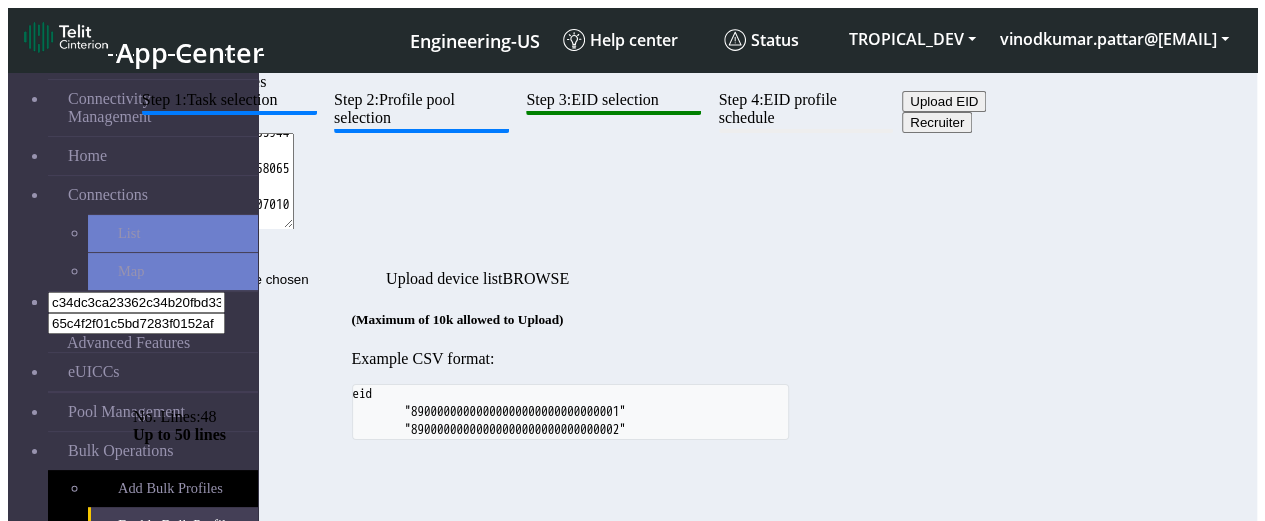 scroll, scrollTop: 1099, scrollLeft: 0, axis: vertical 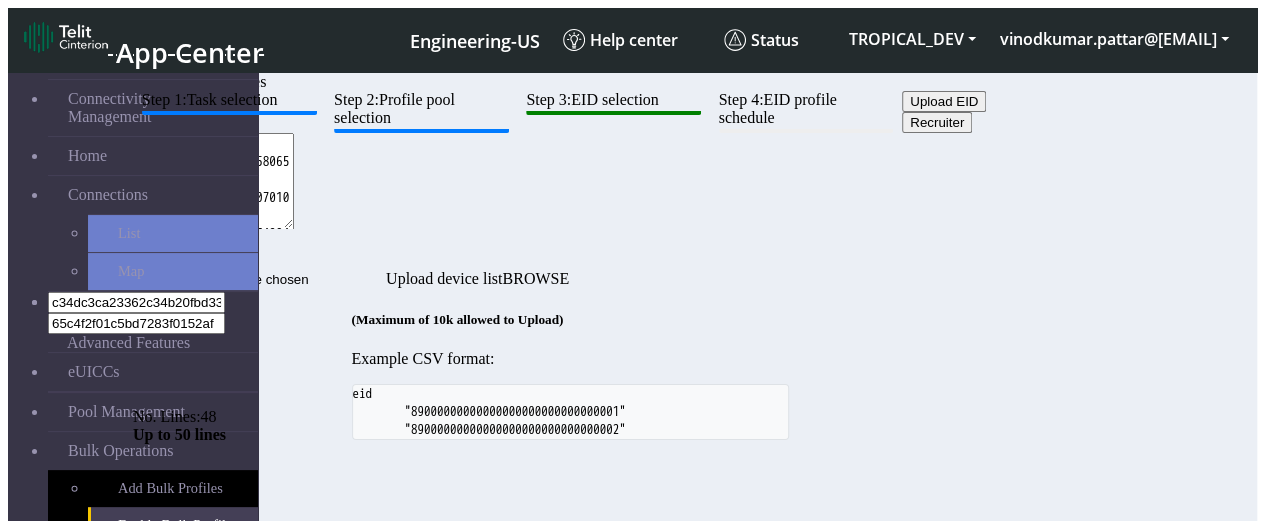 paste on "89000000000000000000000000000047
89000000000000000000000000000048" 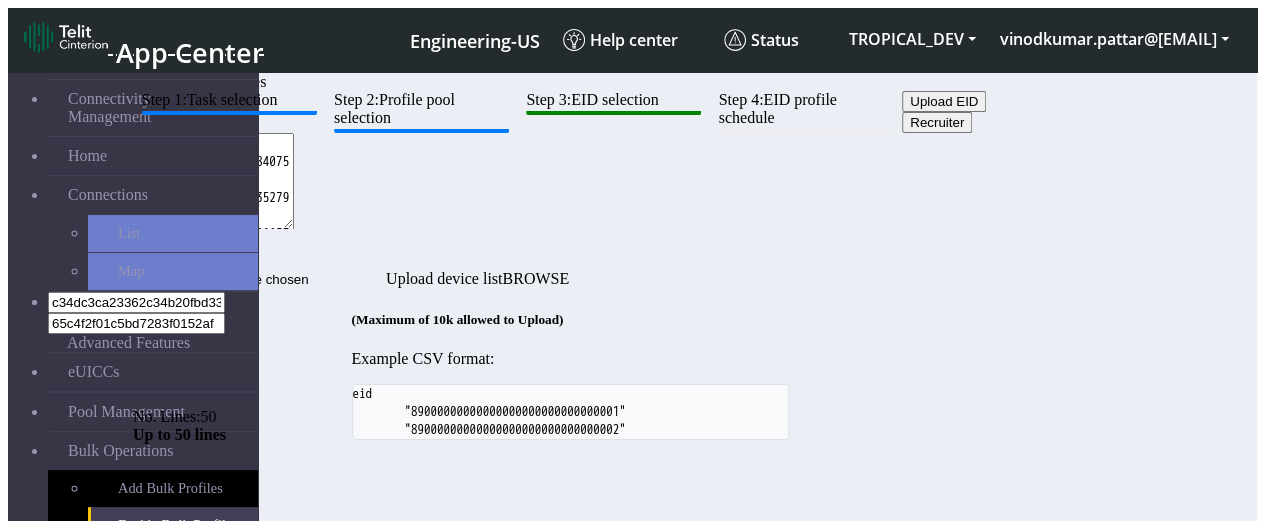 scroll, scrollTop: 1140, scrollLeft: 0, axis: vertical 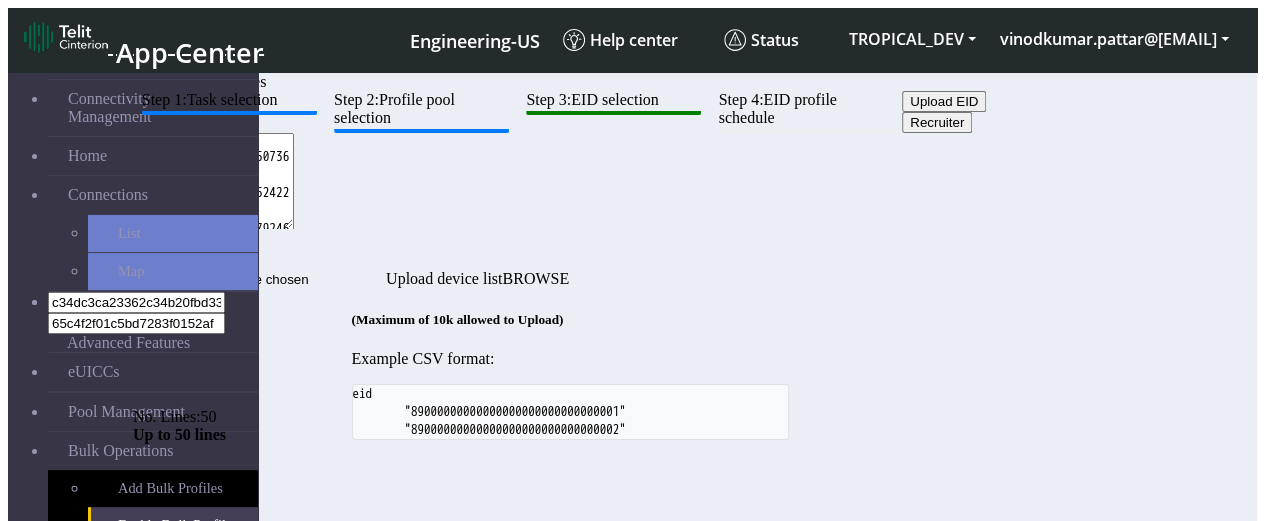 click on "Step 1:  Task selection  Step 2:  Profile pool selection  Step 3:  EID selection  Step 4:  EID profile schedule  Upload EID   Recruiter   No. Lines:  50   Up to 50 lines   Upload device list  (Maximum of 10k allowed to Upload) Example CSV format:         eid
"89000000000000000000000000000001"
"89000000000000000000000000000002"
Cancel   Back   Validate   Next" 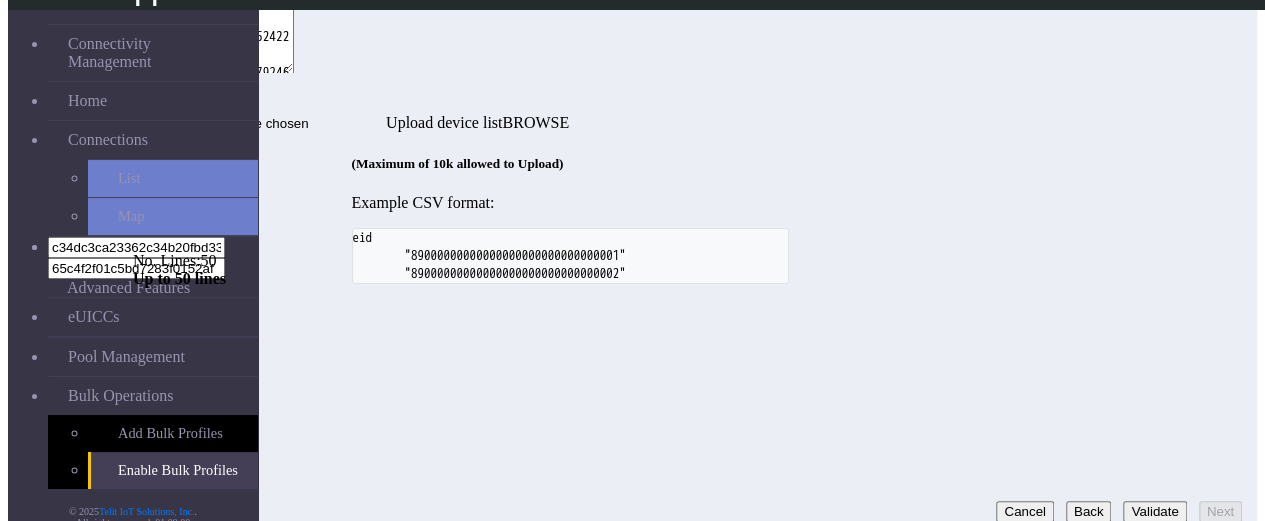 scroll, scrollTop: 102, scrollLeft: 0, axis: vertical 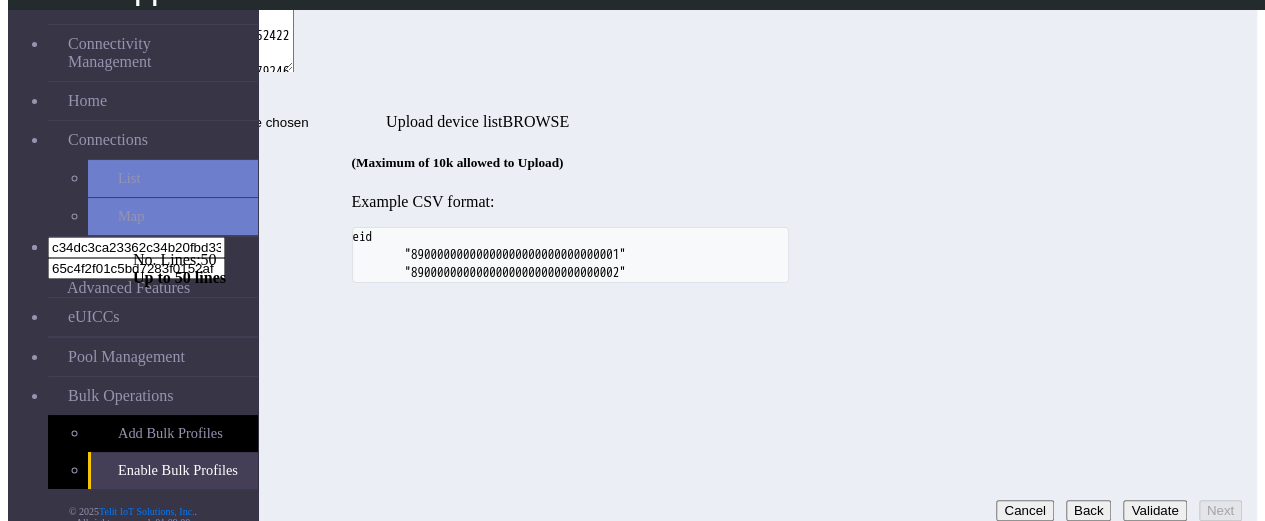 click on "Validate" at bounding box center (1154, 510) 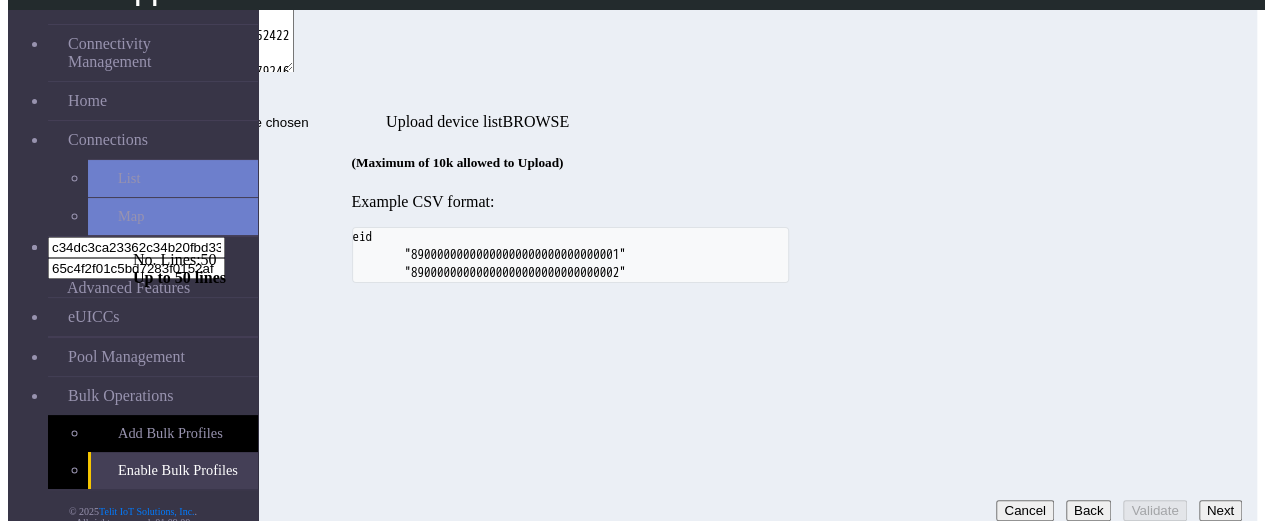 click at bounding box center (213, 24) 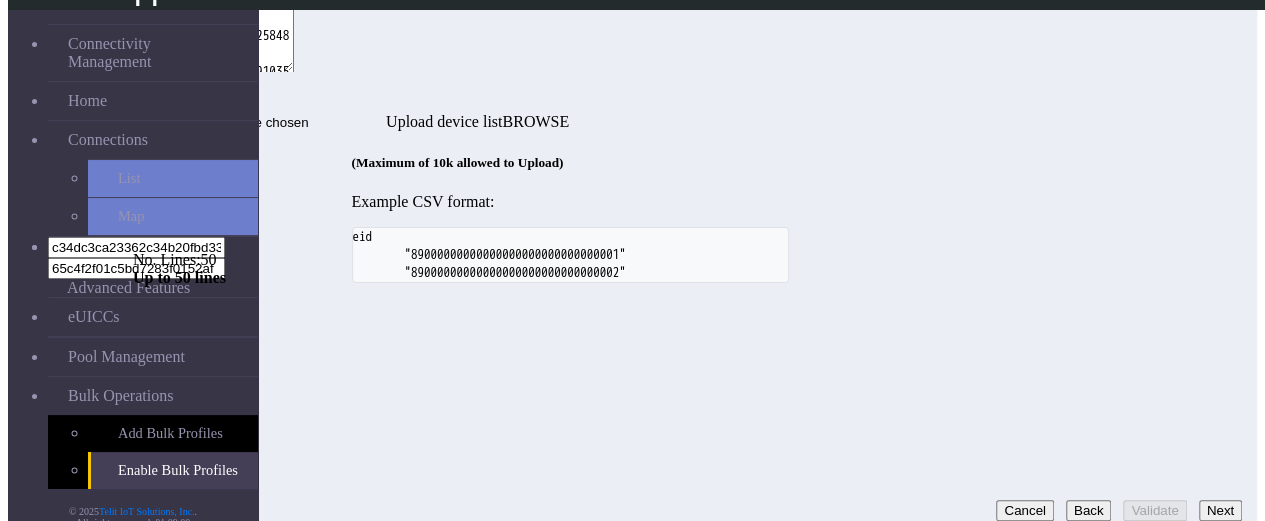 scroll, scrollTop: 1188, scrollLeft: 0, axis: vertical 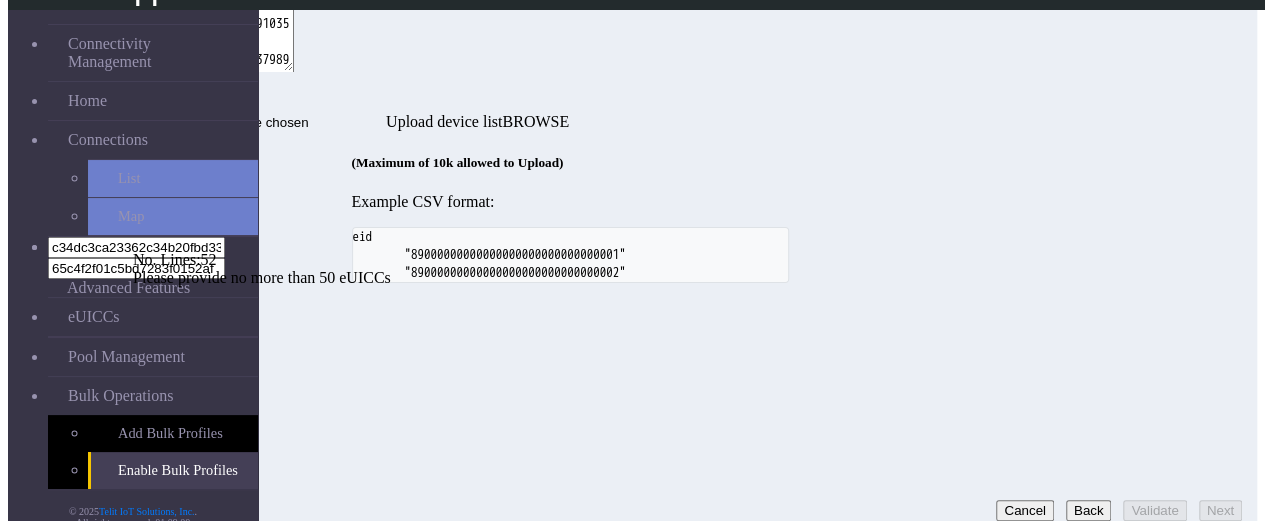 click at bounding box center (213, 24) 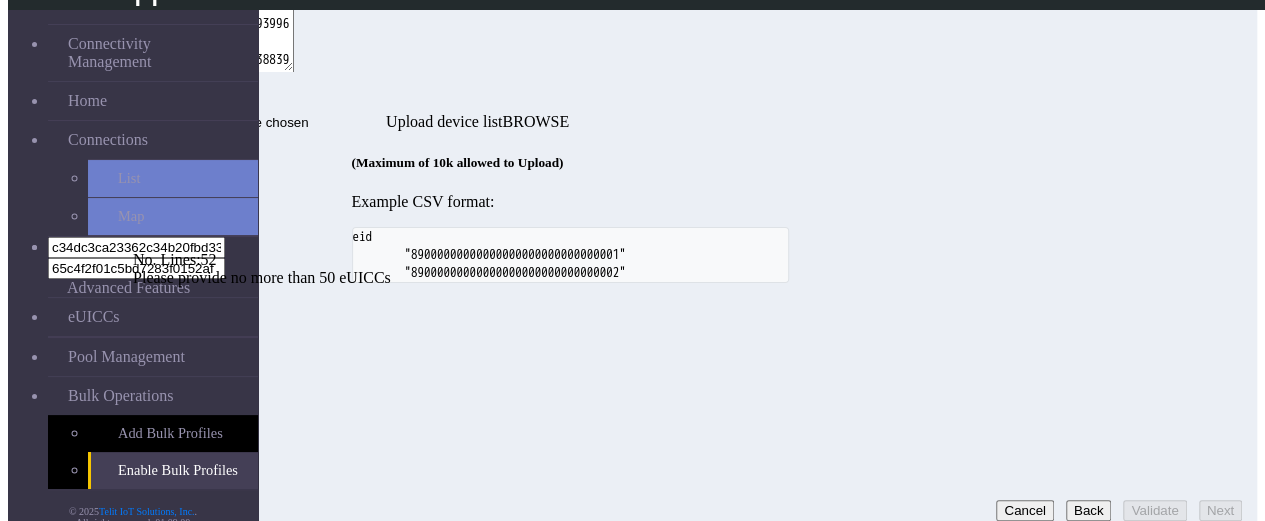 scroll, scrollTop: 1171, scrollLeft: 0, axis: vertical 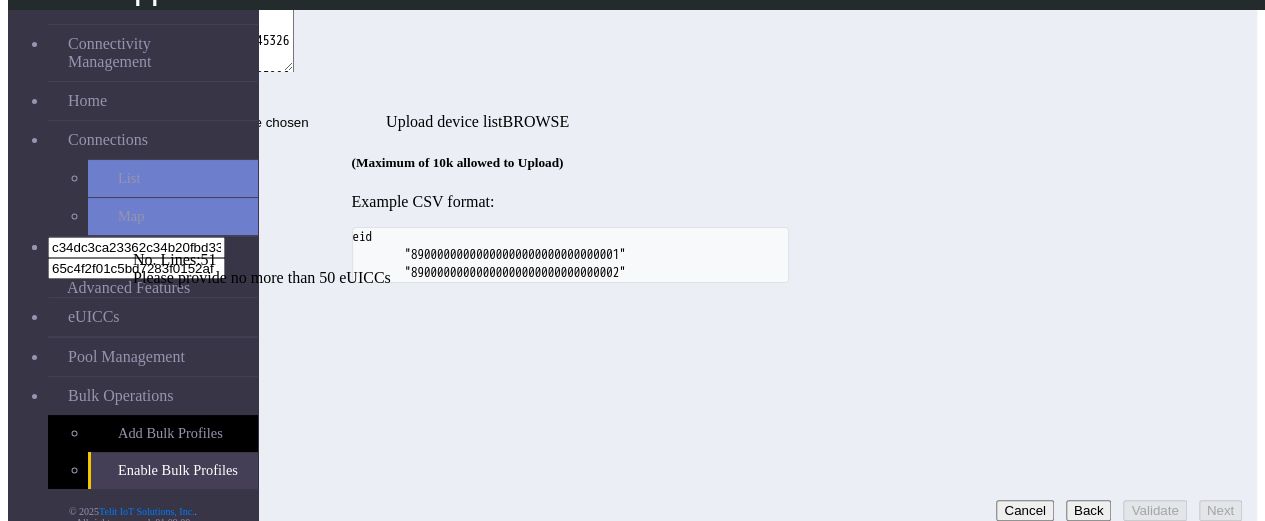 type on "89000000000000000000000000000002
89000000000000000000000000000003
89000000000000000000000000000004
89000000000000000000000000000005
89000000000000000000000000000006
89000000000000000000000000000007
89000000000000000000000000000008
89000000000000000000000000000009
89000000000000000000000000000010
89000000000000000000000000000011
89000000000000000000000000000012
89000000000000000000000000000013
89000000000000000000000000000014
89000000000000000000000000000015
89000000000000000000000000000016
89000000000000000000000000000017
89000000000000000000000000000018
89000000000000000000000000000019
89000000000000000000000000000020
89000000000000000000000000000021
89000000000009000000000000000021
89000000000000000000000000000022
89000000000000000000000000000023
89000000000000000000000000000024
89000000000000000000000000000025
89000000000000000000000000000026
89000000000000000000000000000027
89000000000000000000000000000028
89000000000000000000000000000029
89000000000000000000000000000030
890000000000000000000000000000..." 